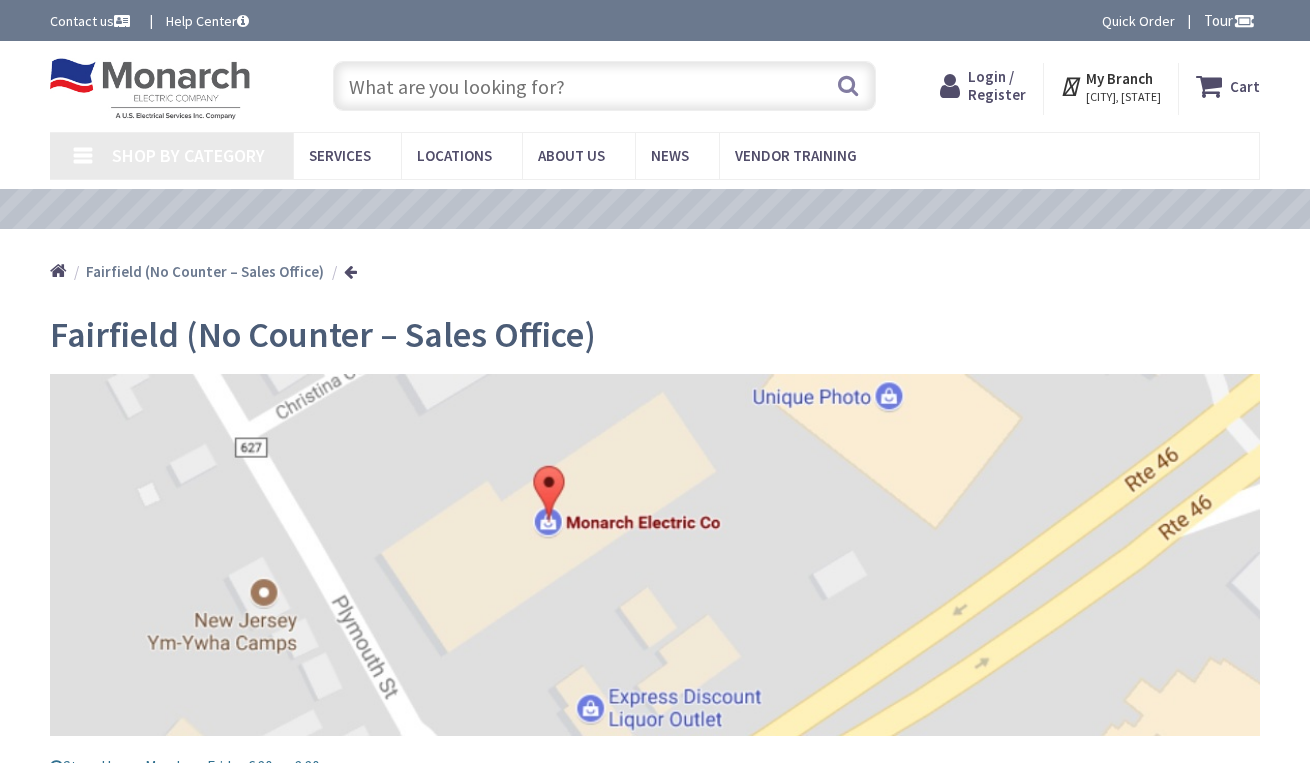 scroll, scrollTop: 0, scrollLeft: 0, axis: both 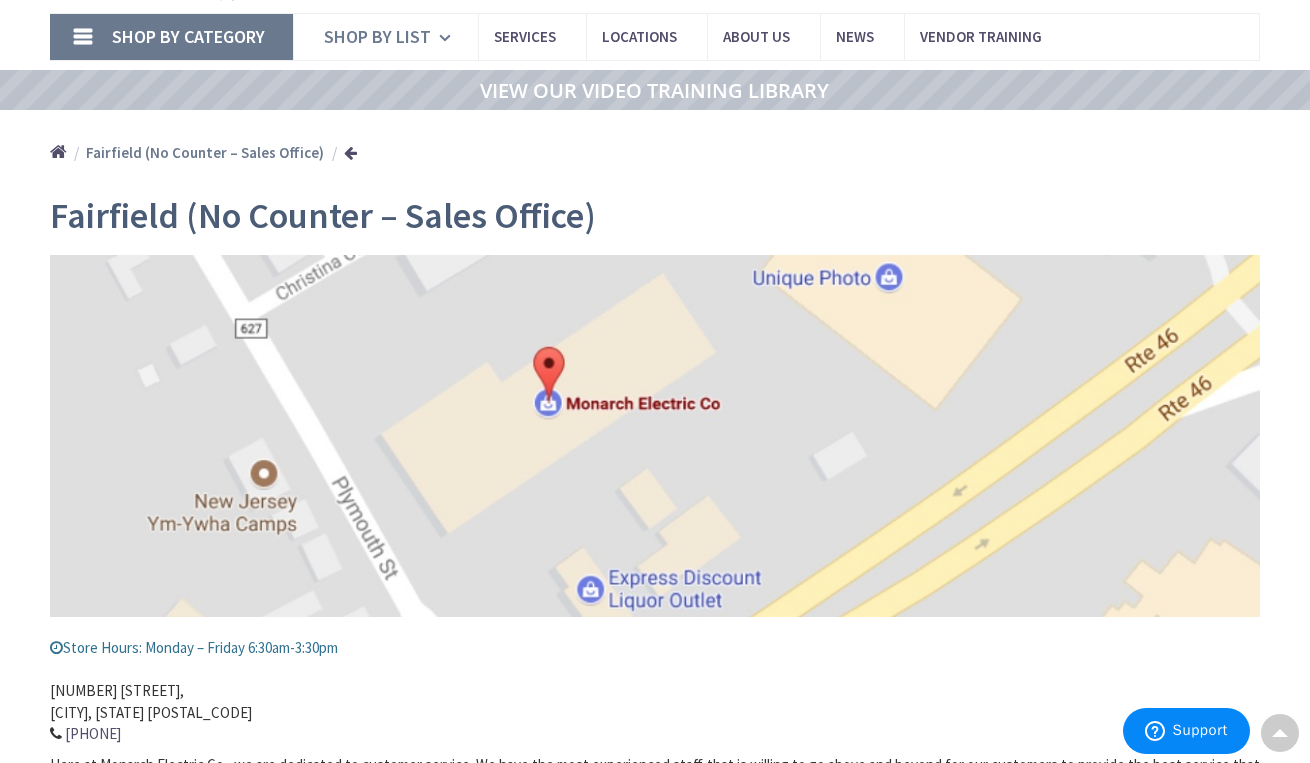 click on "Shop By List" at bounding box center (377, 36) 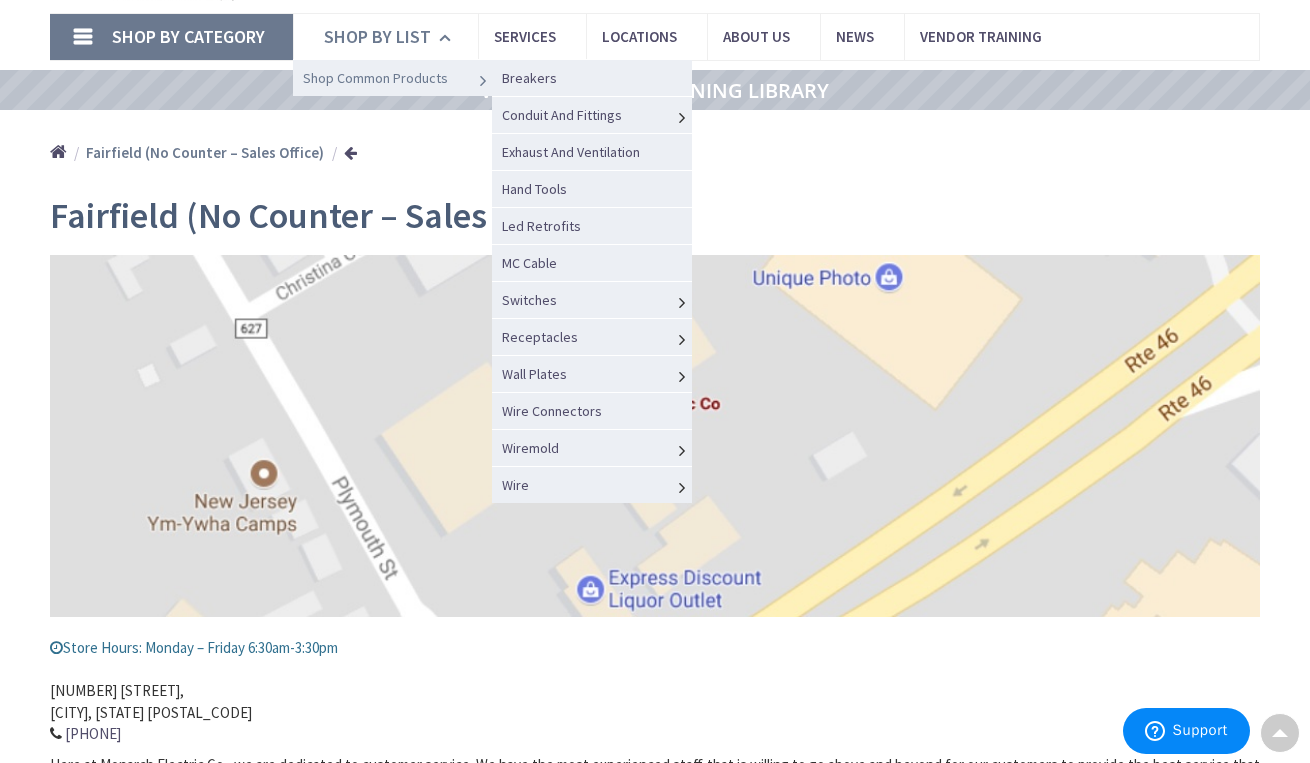 click on "Shop Common Products" at bounding box center (375, 78) 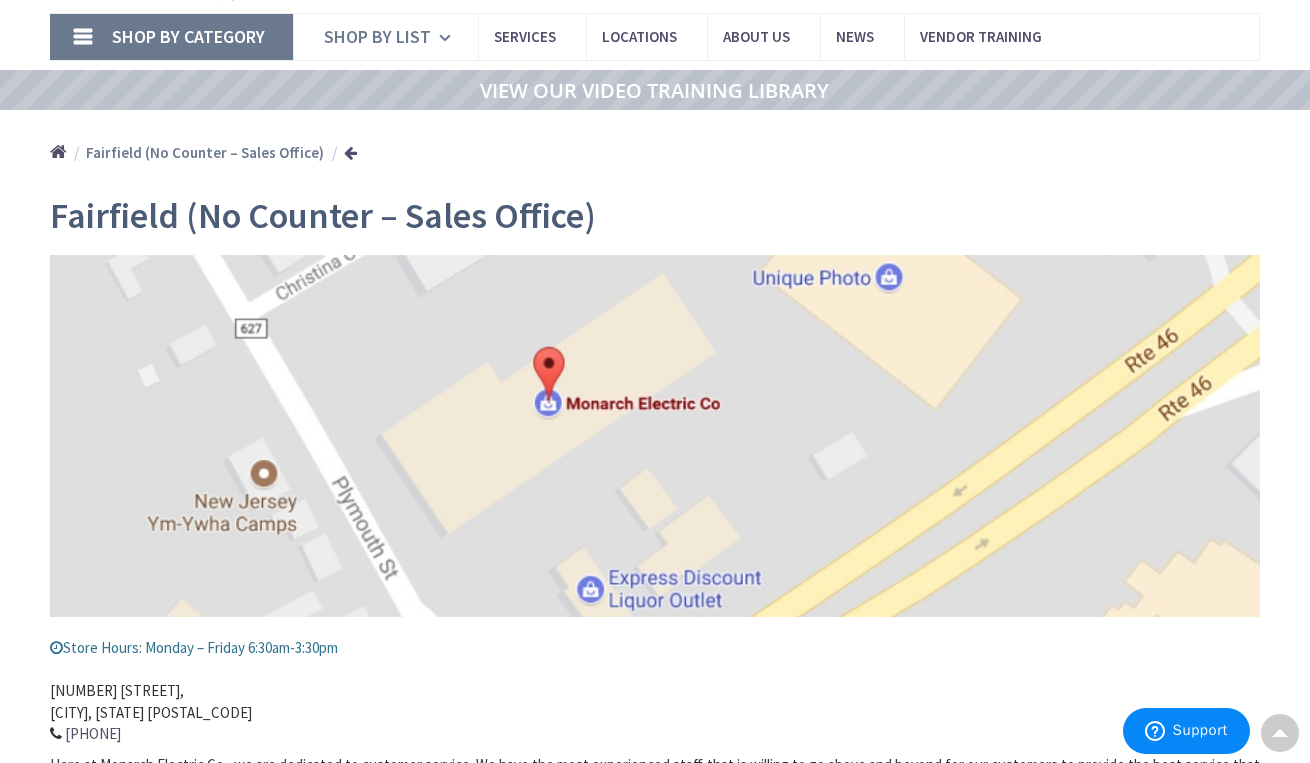 click on "Shop By List" at bounding box center (377, 36) 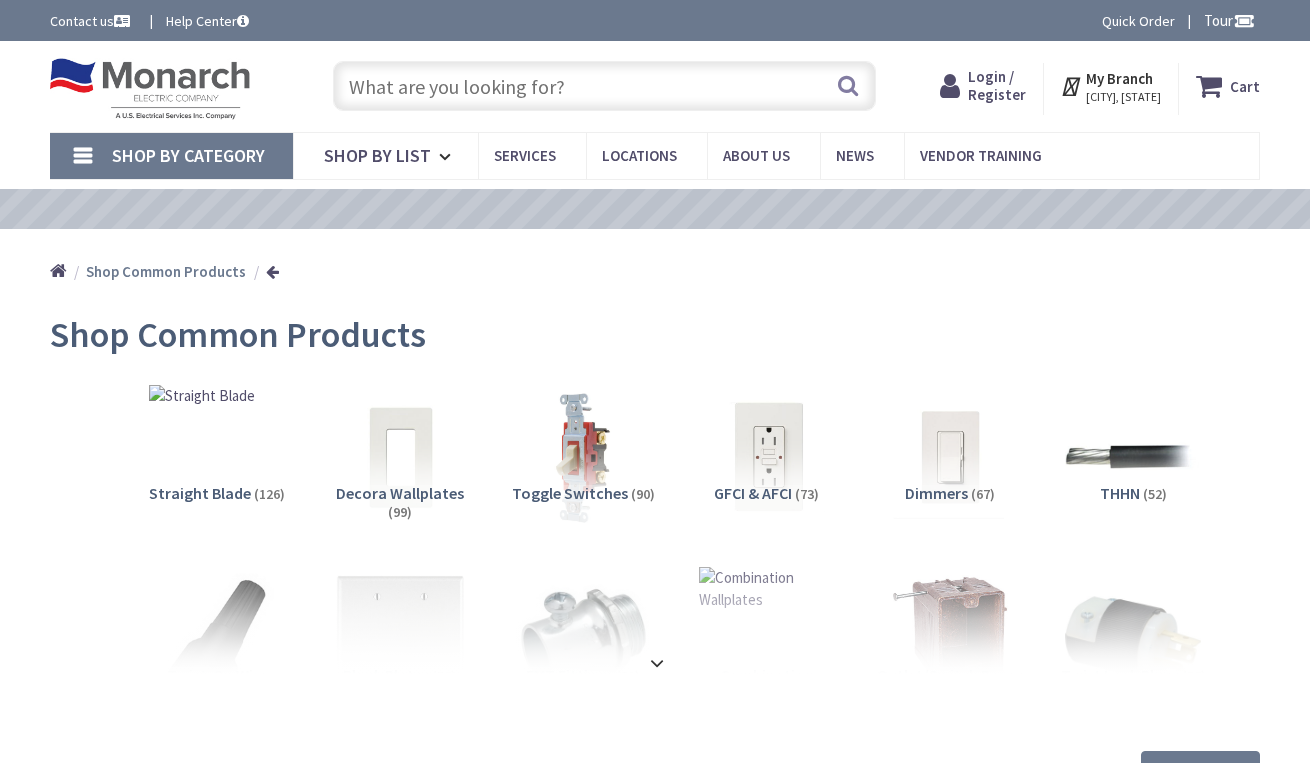 scroll, scrollTop: 0, scrollLeft: 0, axis: both 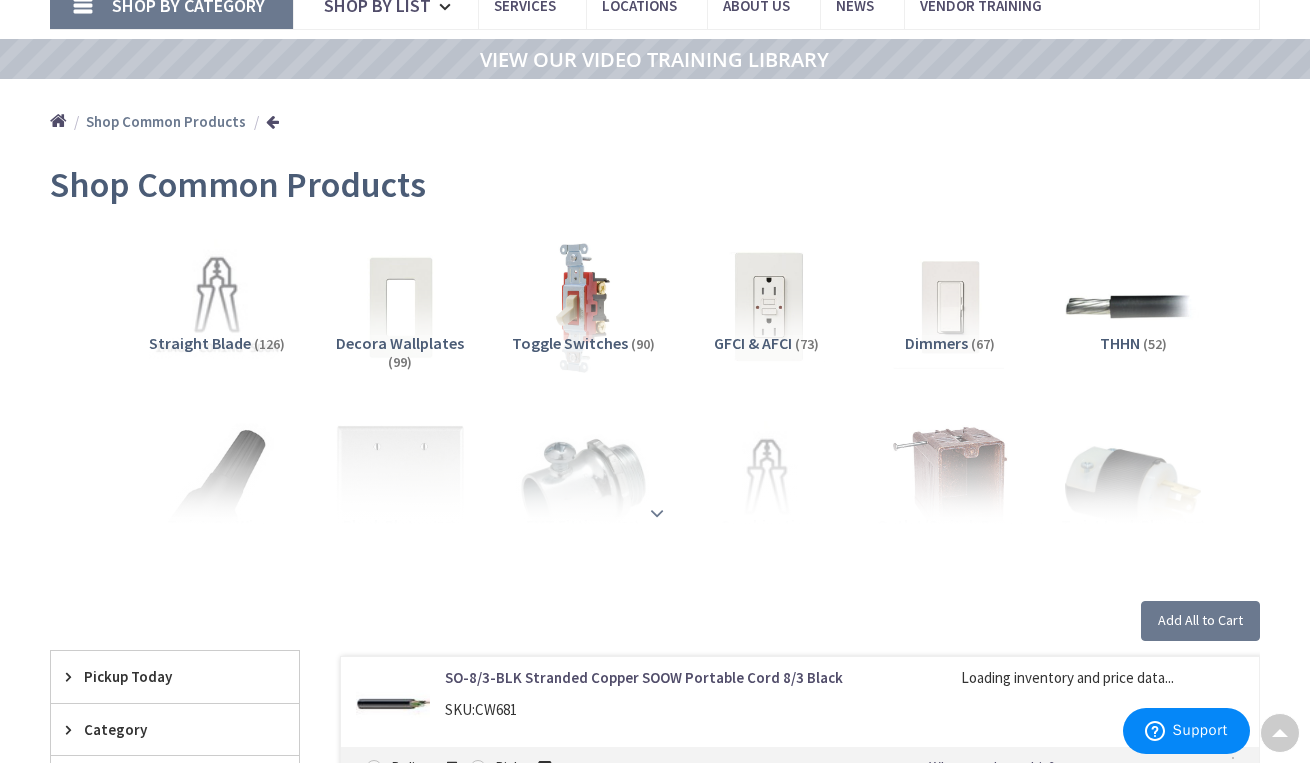 click at bounding box center (657, 513) 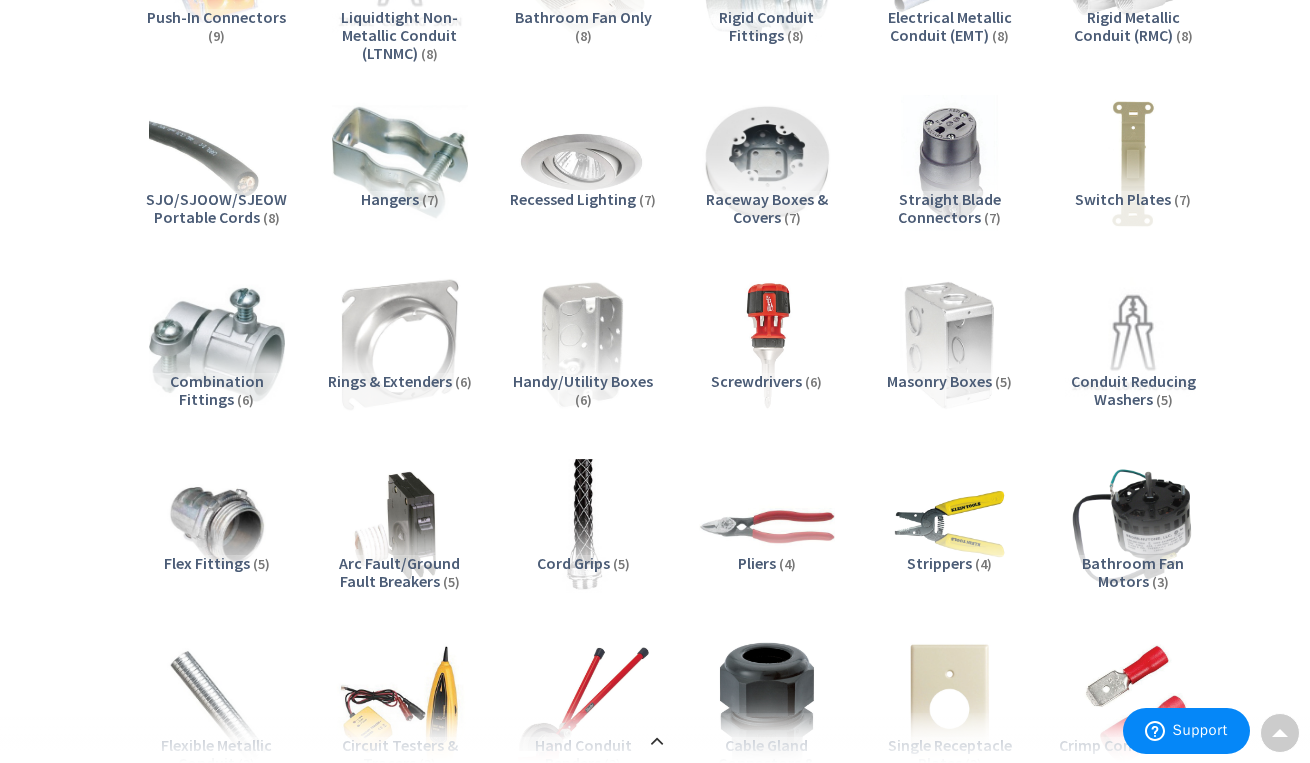 scroll, scrollTop: 1703, scrollLeft: 0, axis: vertical 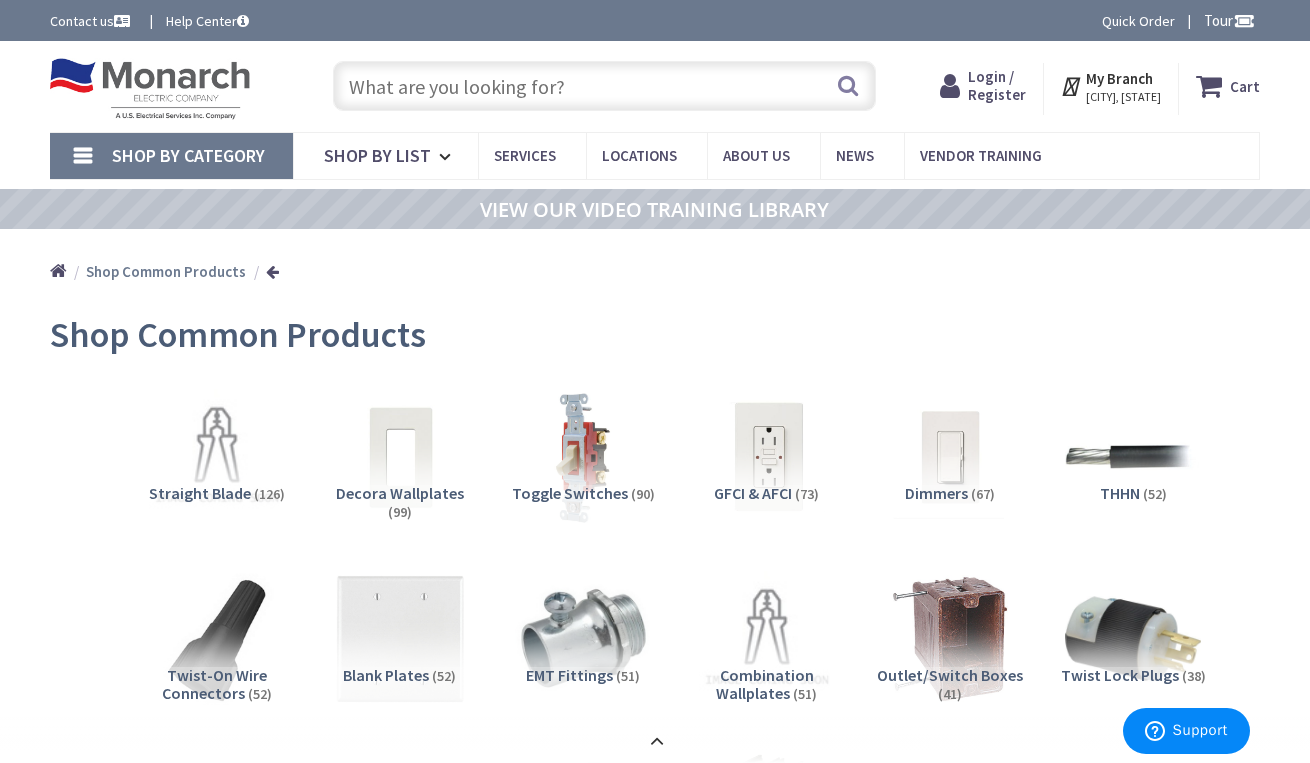 click on "[CITY], [STATE]" at bounding box center (1123, 97) 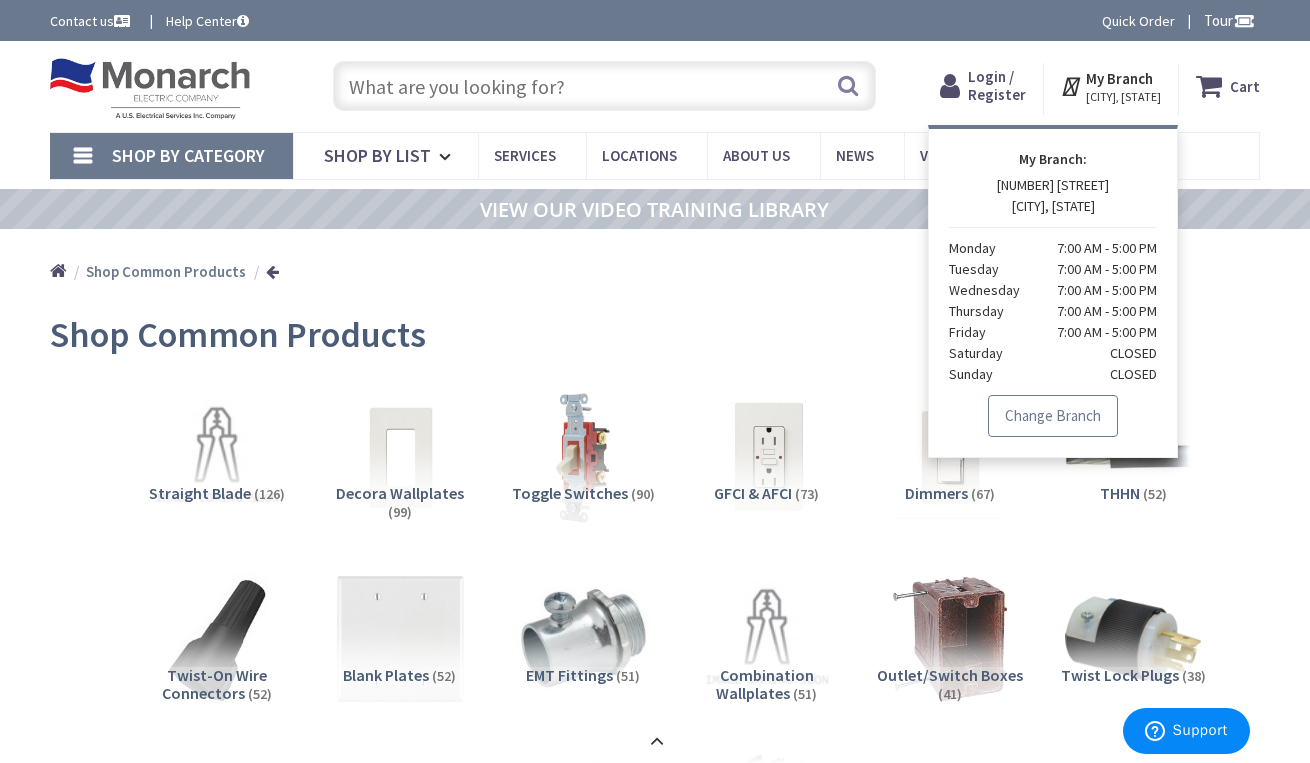 click on "Change Branch" at bounding box center [1053, 416] 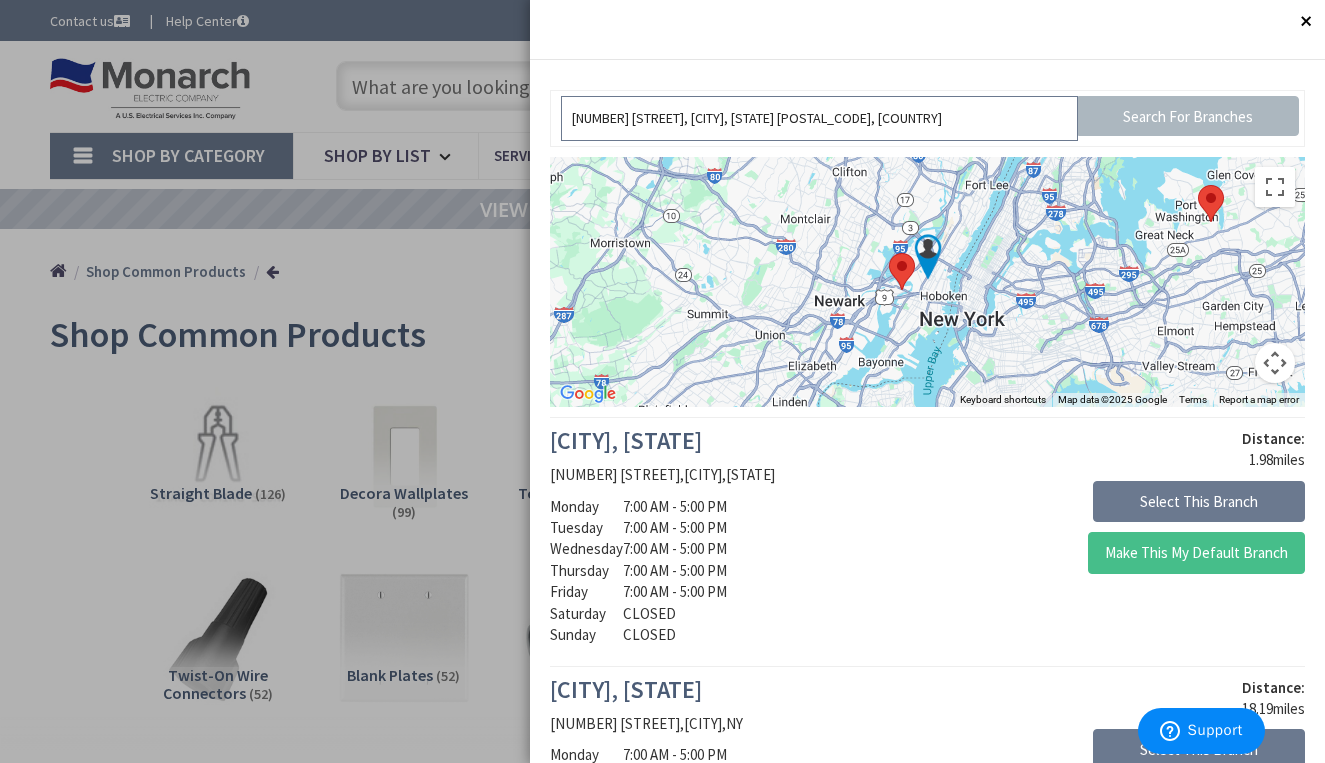 drag, startPoint x: 885, startPoint y: 117, endPoint x: 492, endPoint y: 120, distance: 393.01144 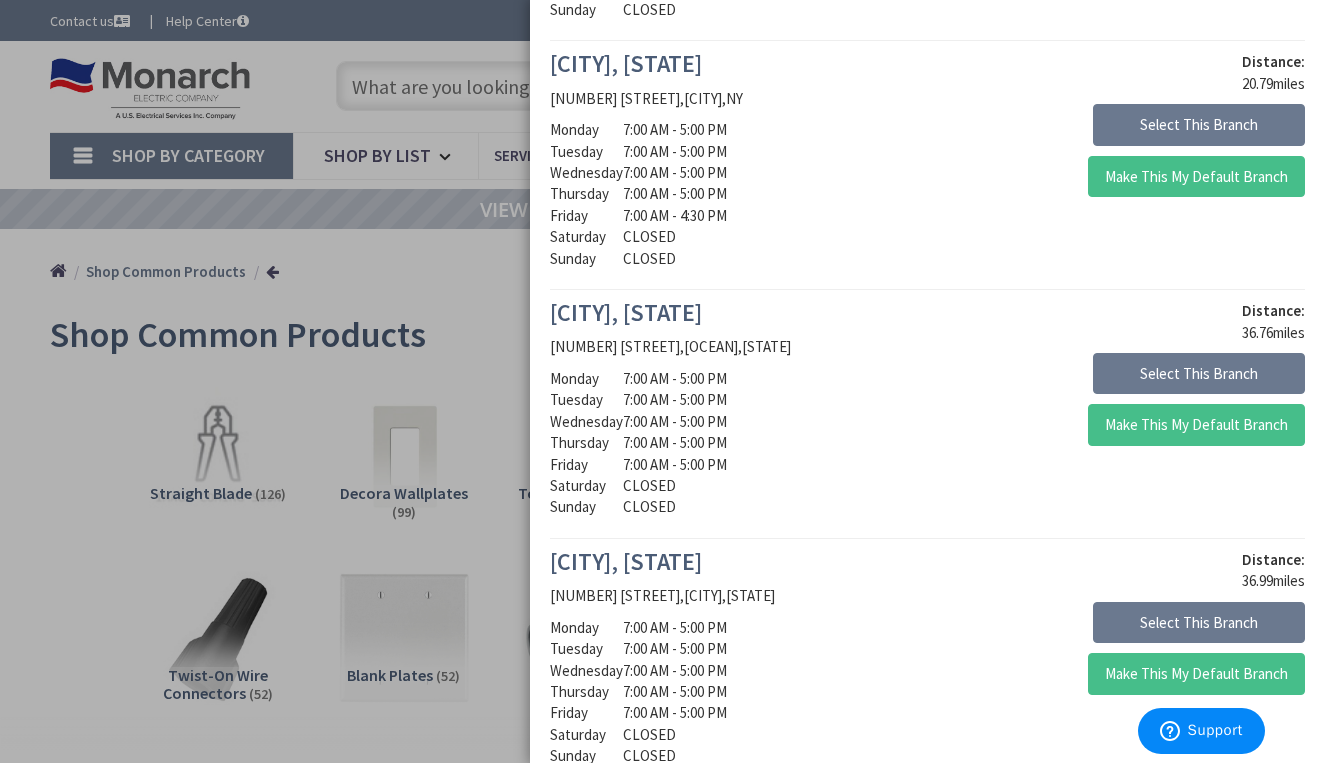 scroll, scrollTop: 889, scrollLeft: 0, axis: vertical 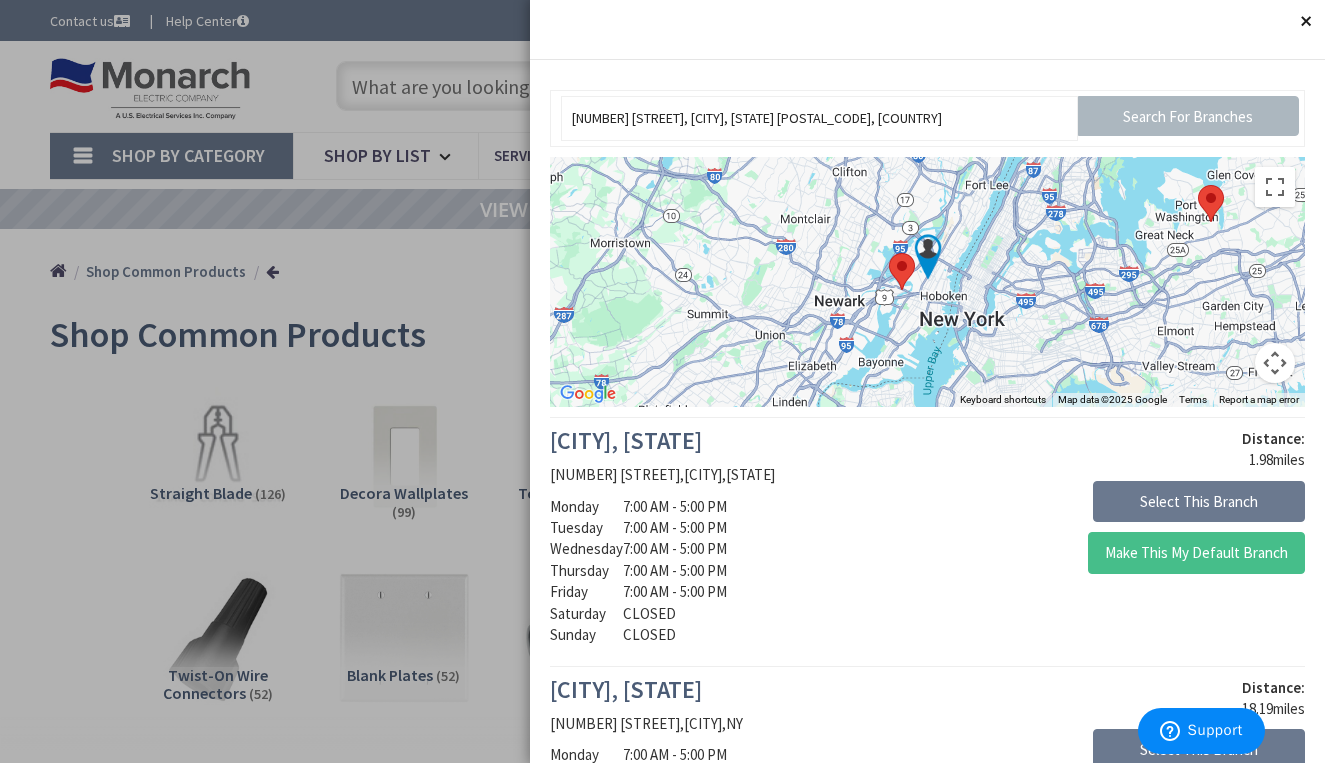 click on "Close" at bounding box center [1305, 20] 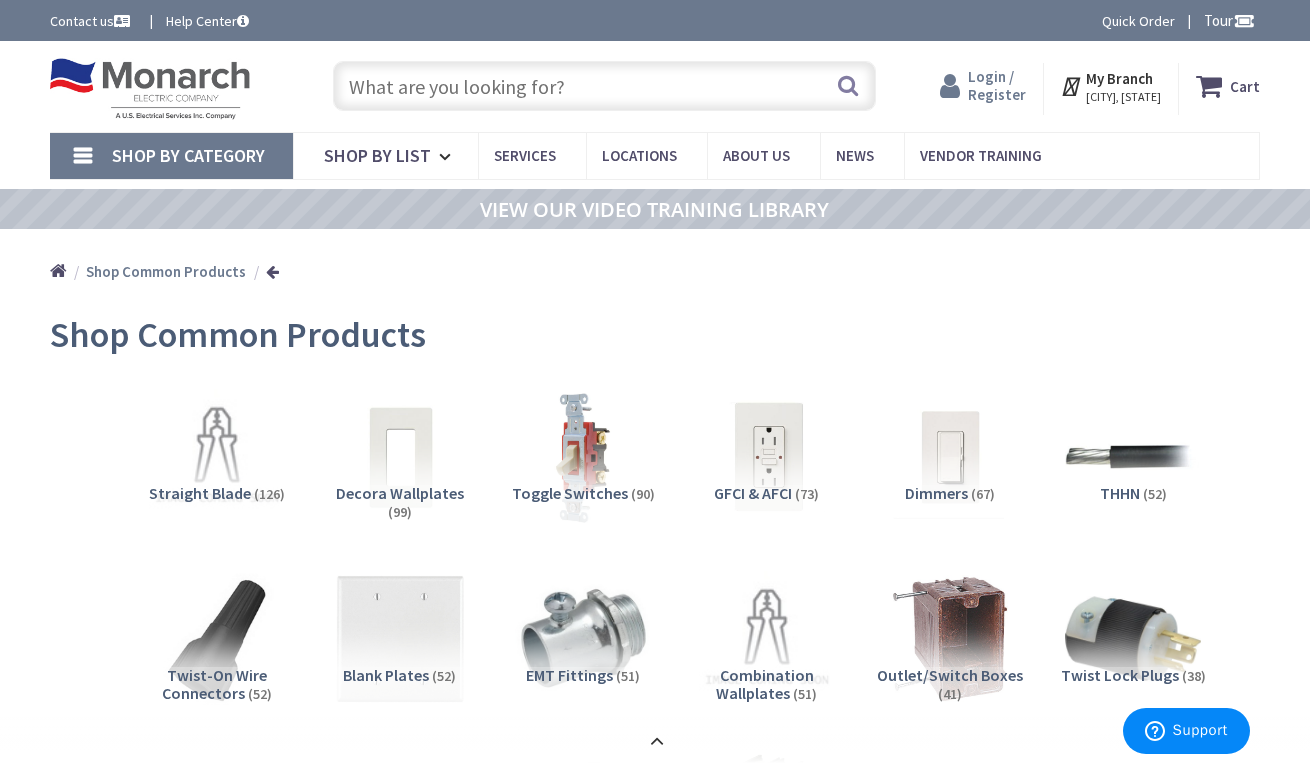 click on "Login / Register" at bounding box center [997, 85] 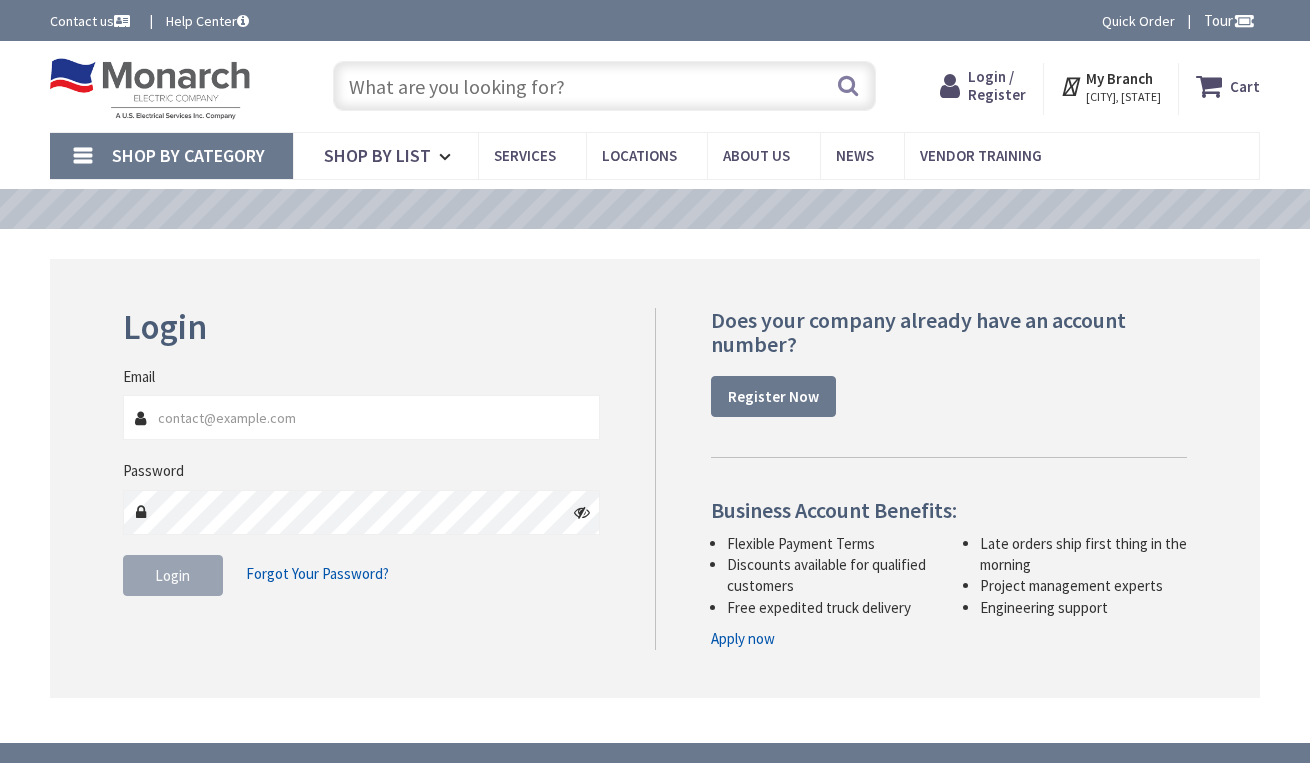 scroll, scrollTop: 0, scrollLeft: 0, axis: both 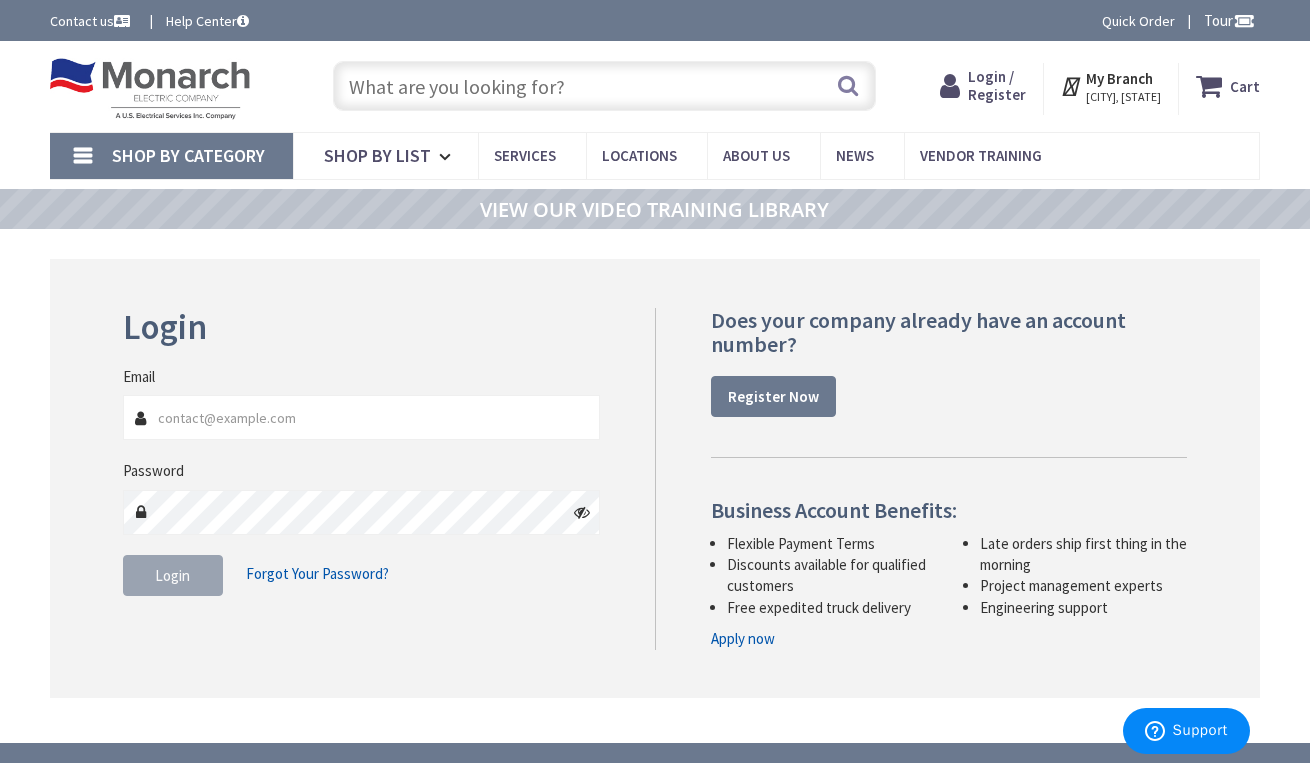 click on "Does your company already have an account number?
Register Now
Business Account Benefits:
Flexible Payment Terms
Discounts available for qualified customers
Free expedited truck delivery
Late orders ship first thing in the morning
Project management experts
Engineering support
Apply now" at bounding box center [928, 479] 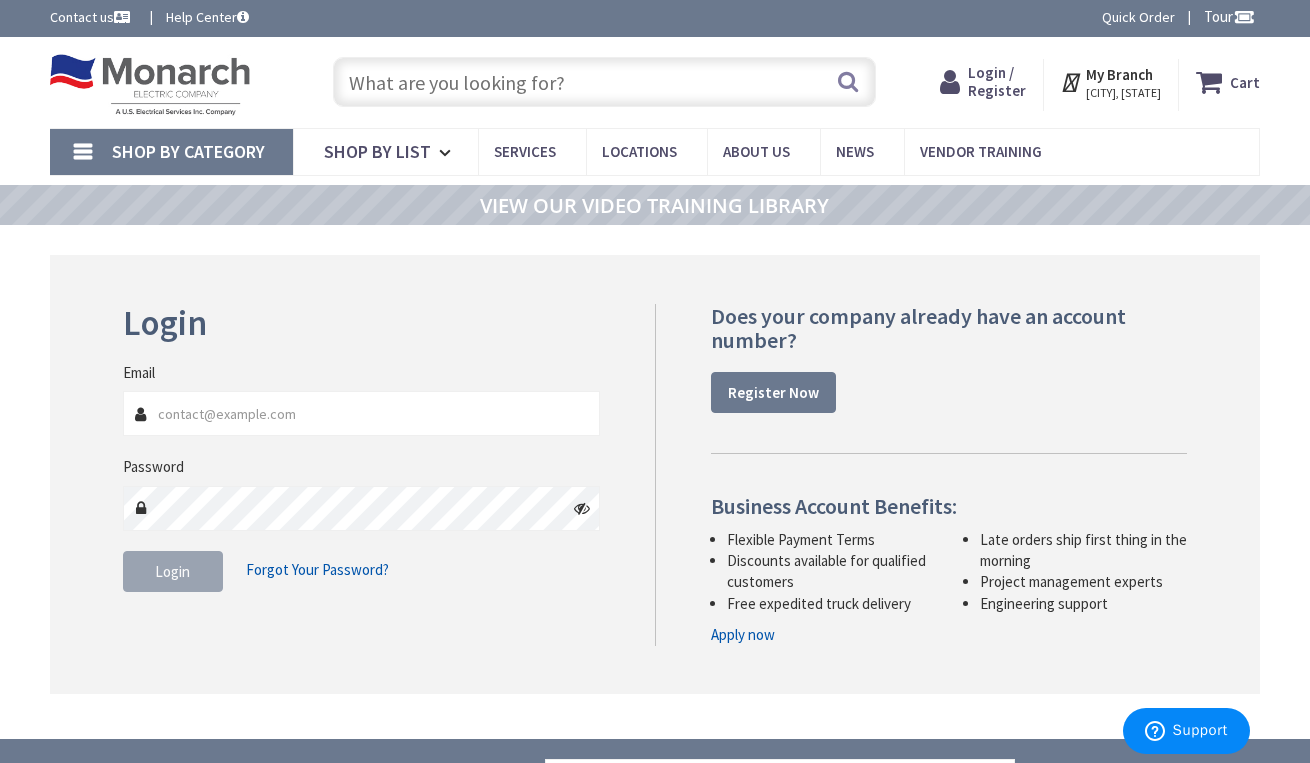 scroll, scrollTop: 276, scrollLeft: 0, axis: vertical 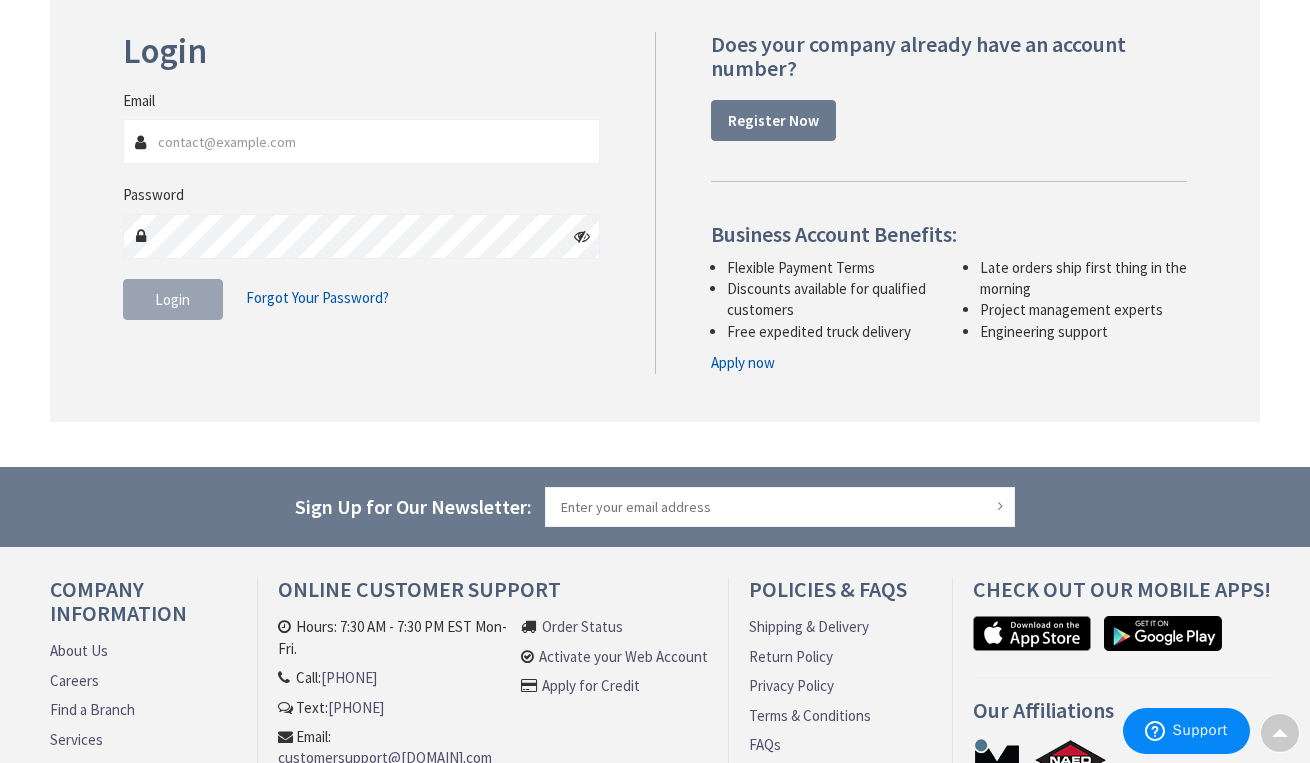 click on "Apply now" at bounding box center (743, 362) 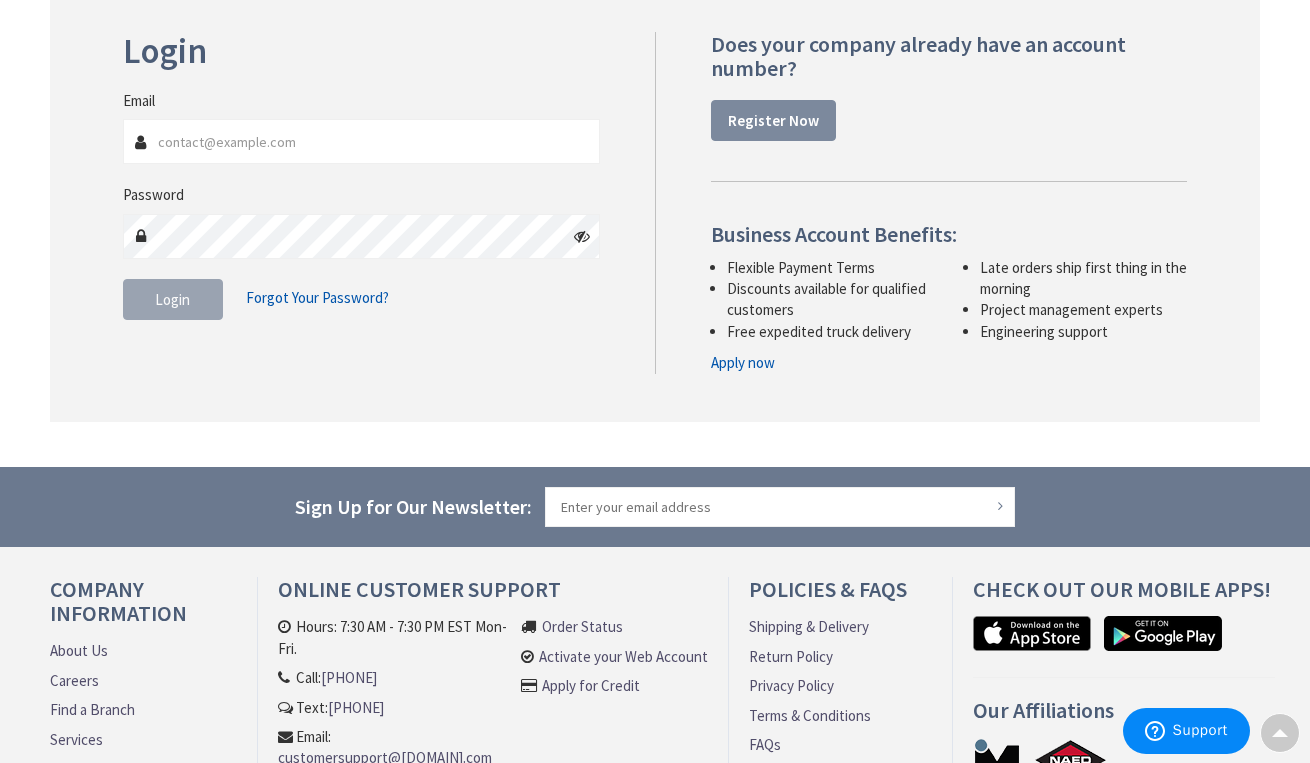 click on "Register Now" at bounding box center [773, 120] 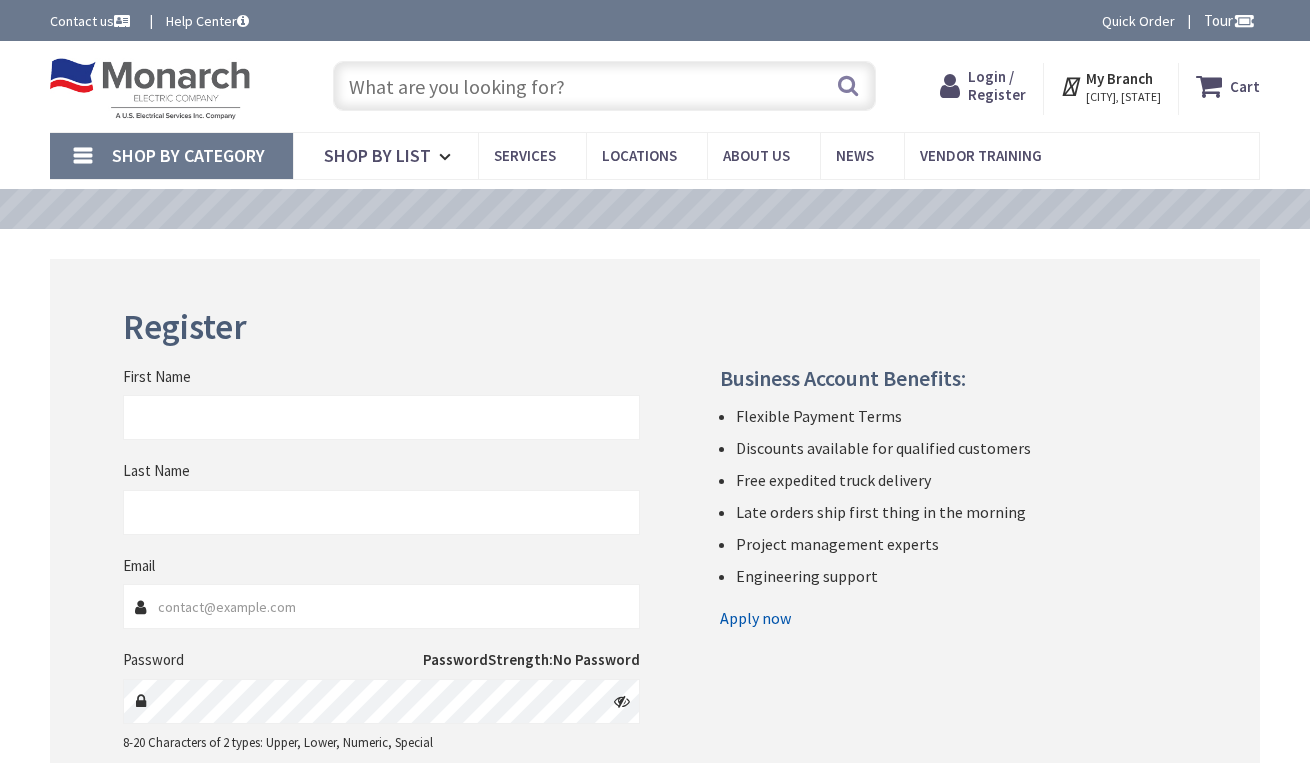 scroll, scrollTop: 0, scrollLeft: 0, axis: both 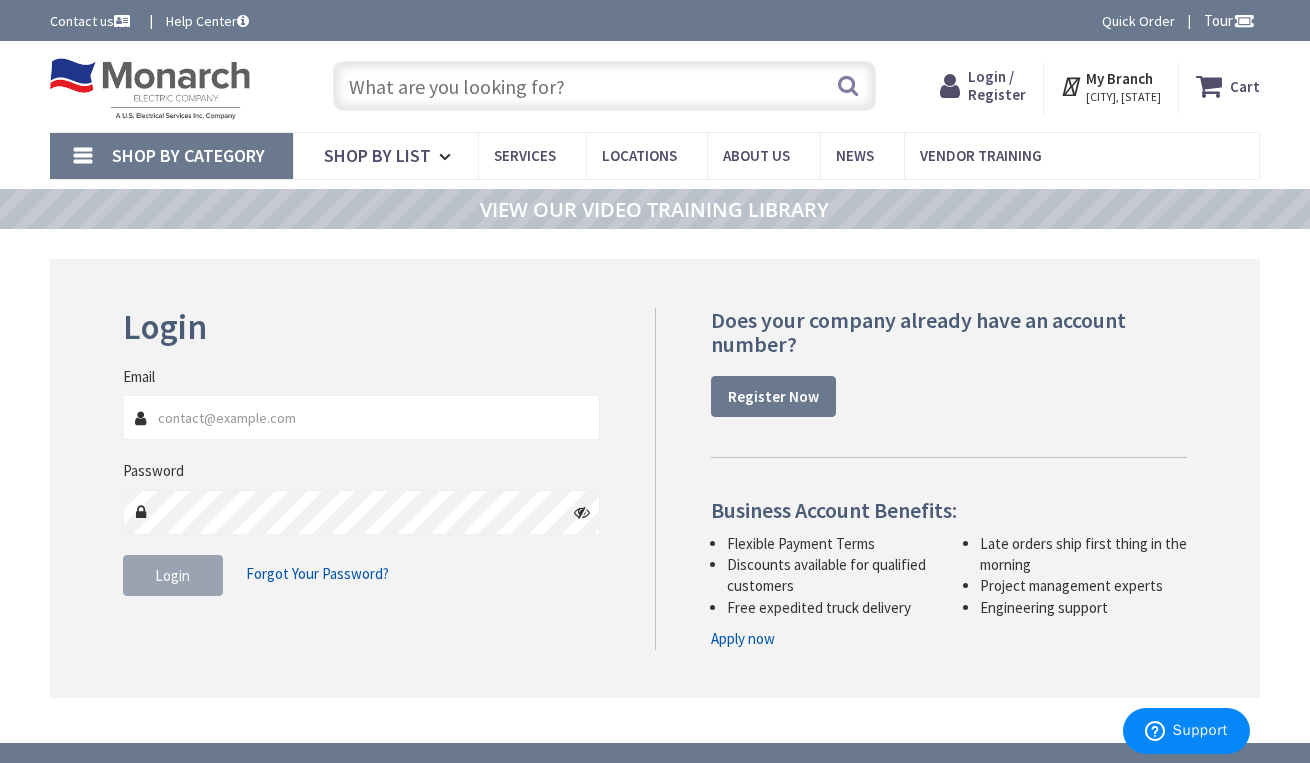click at bounding box center [150, 89] 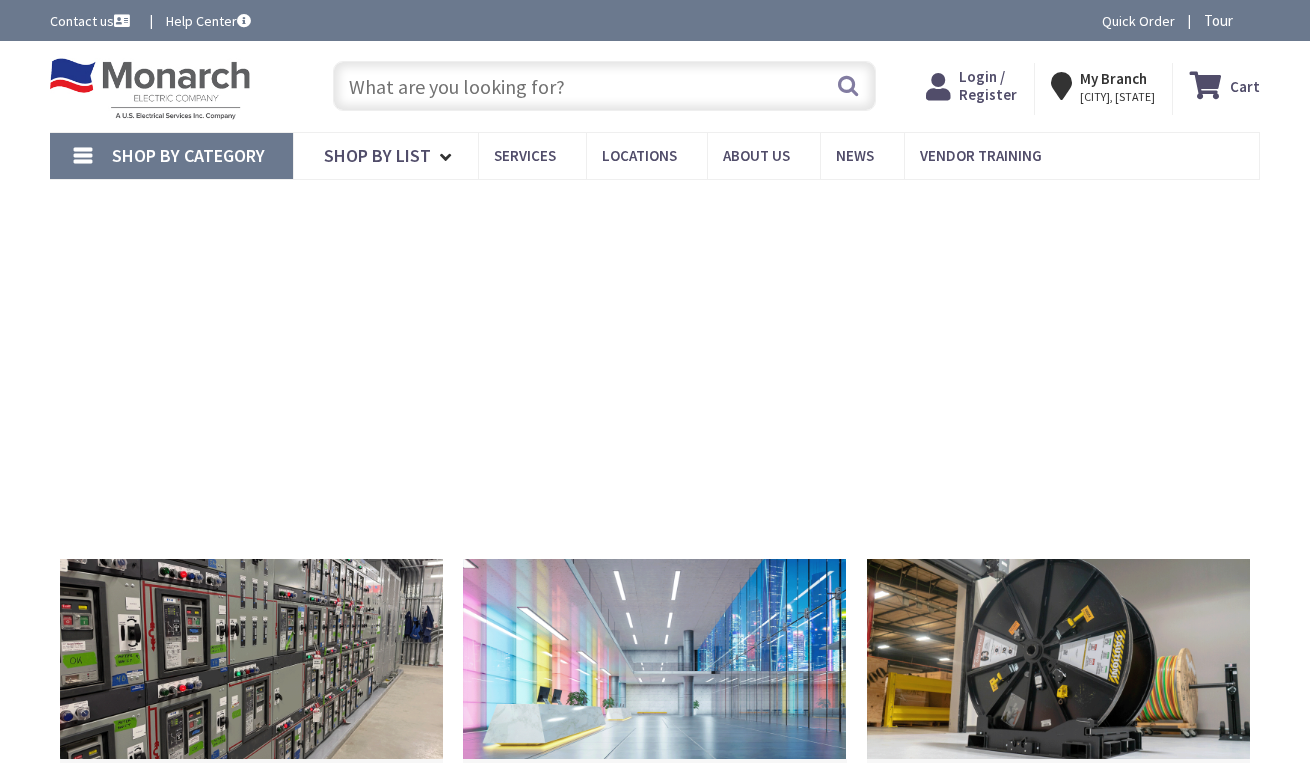 scroll, scrollTop: 0, scrollLeft: 0, axis: both 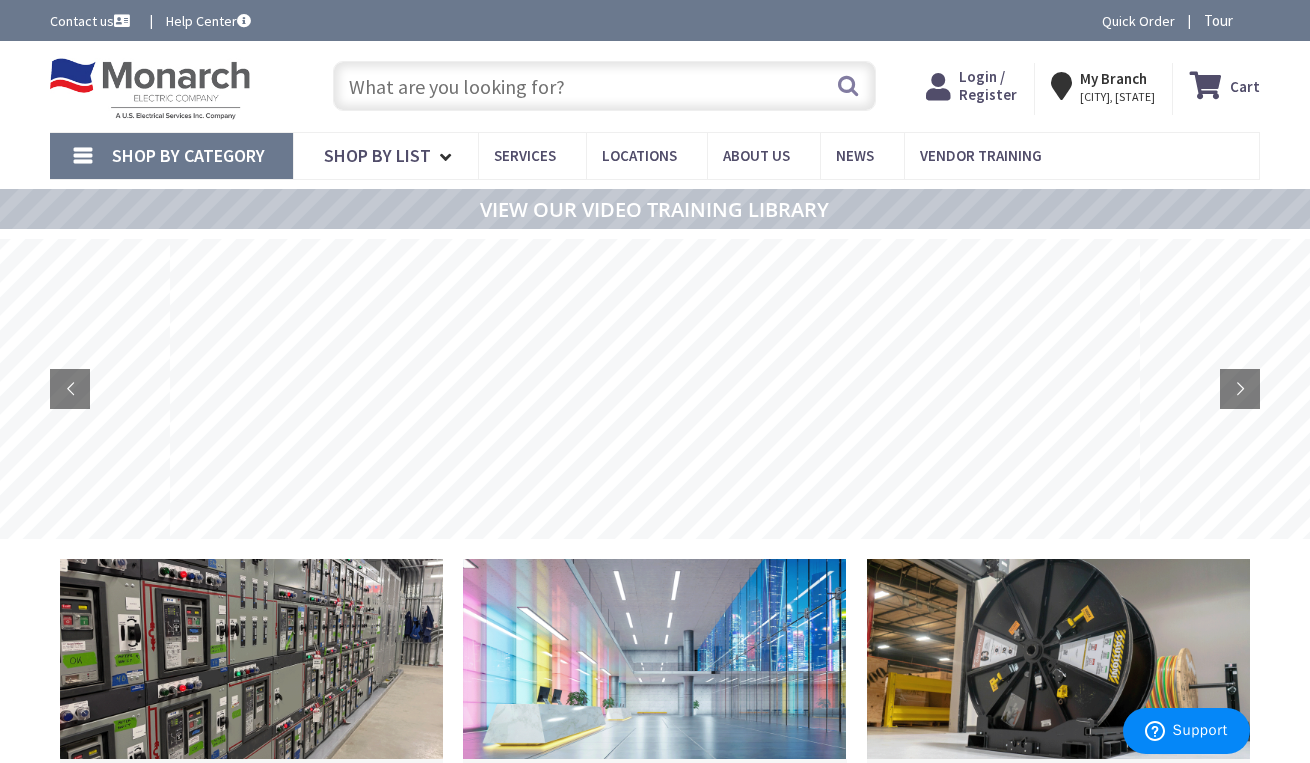 click at bounding box center [655, 389] 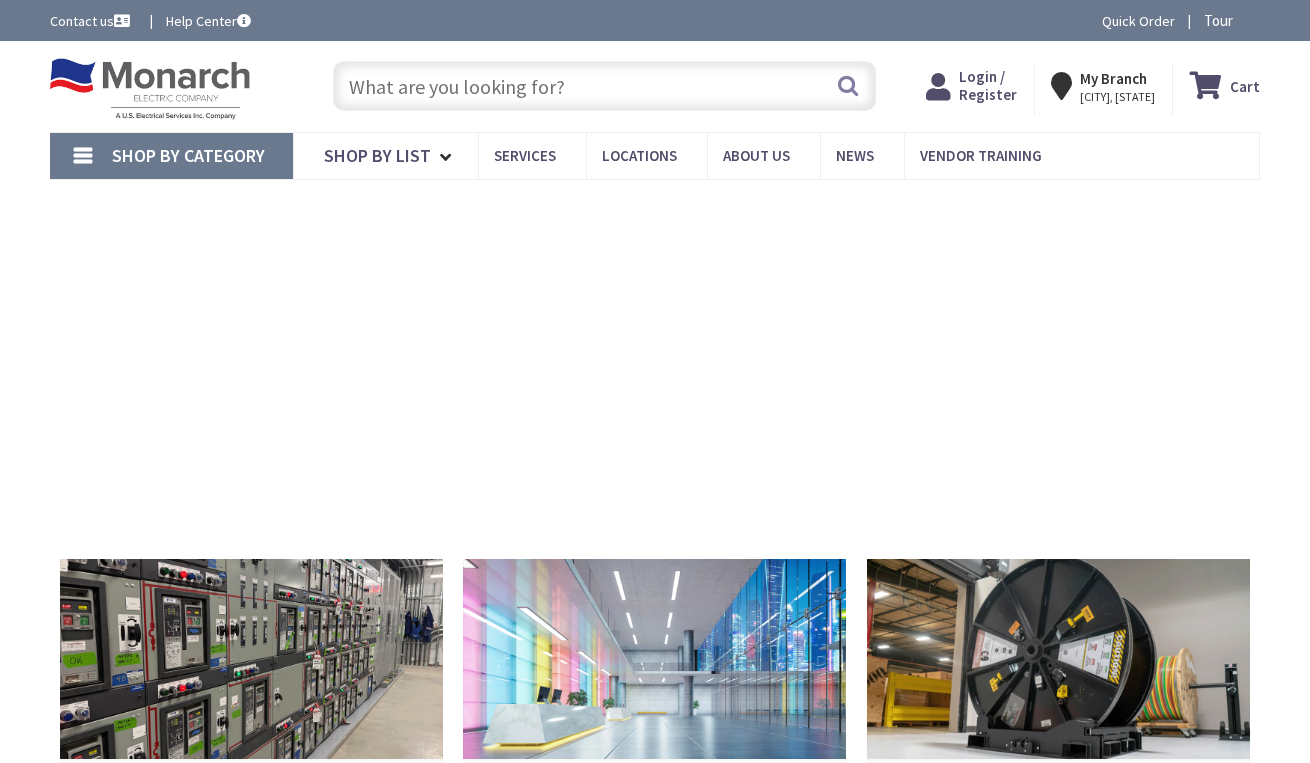 scroll, scrollTop: 0, scrollLeft: 0, axis: both 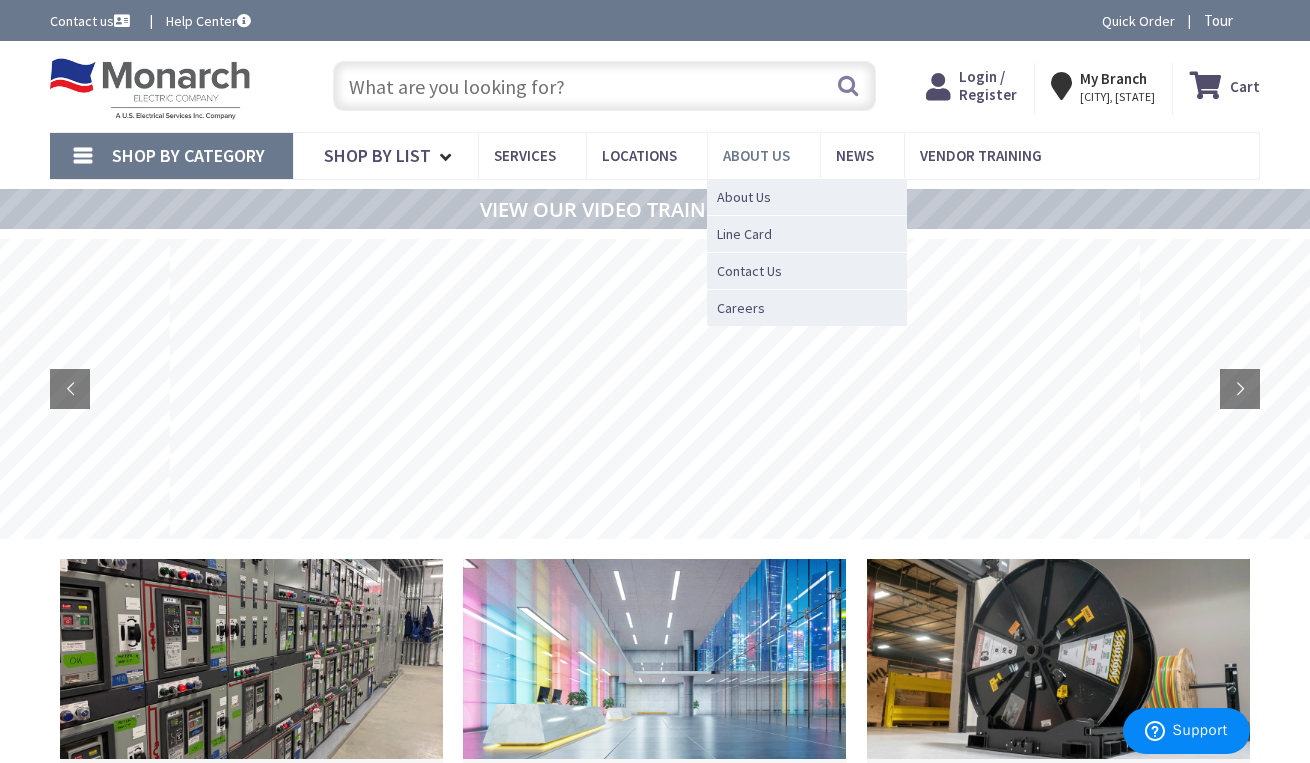 click on "About Us" at bounding box center (756, 155) 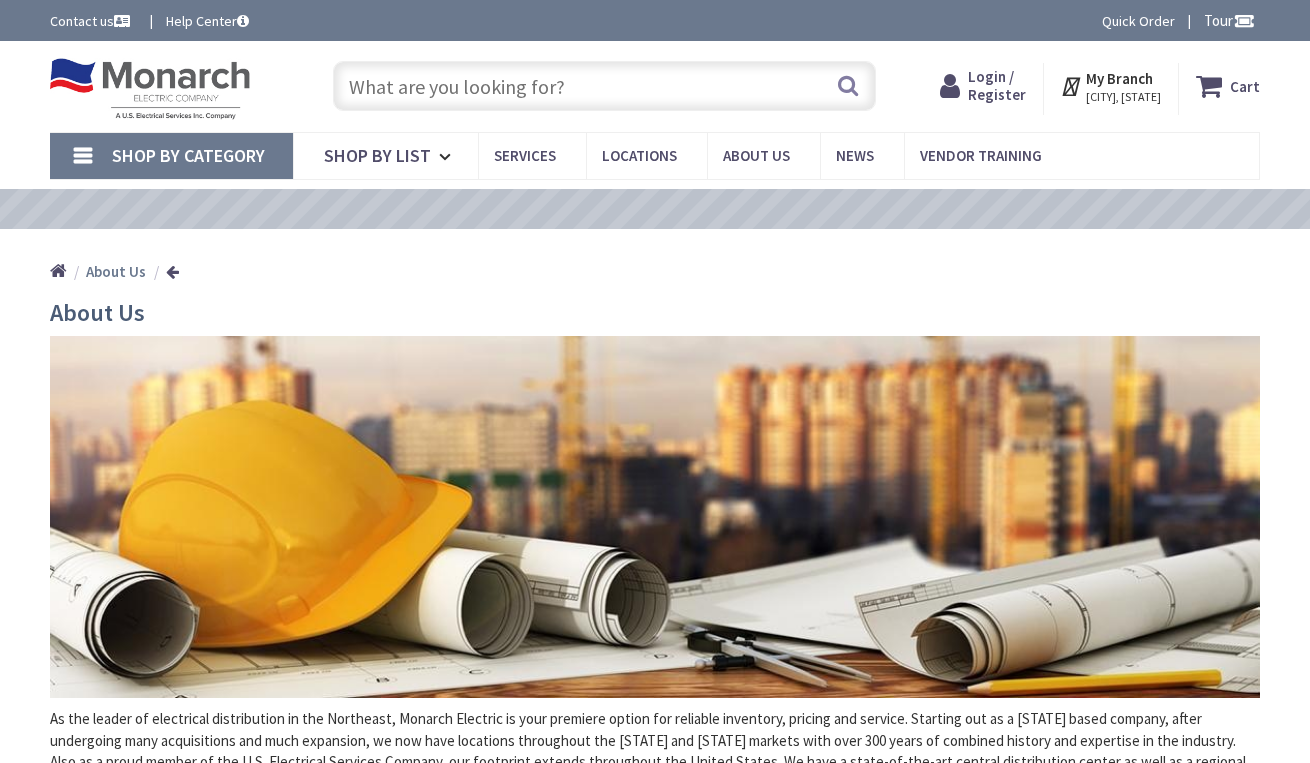 scroll, scrollTop: 0, scrollLeft: 0, axis: both 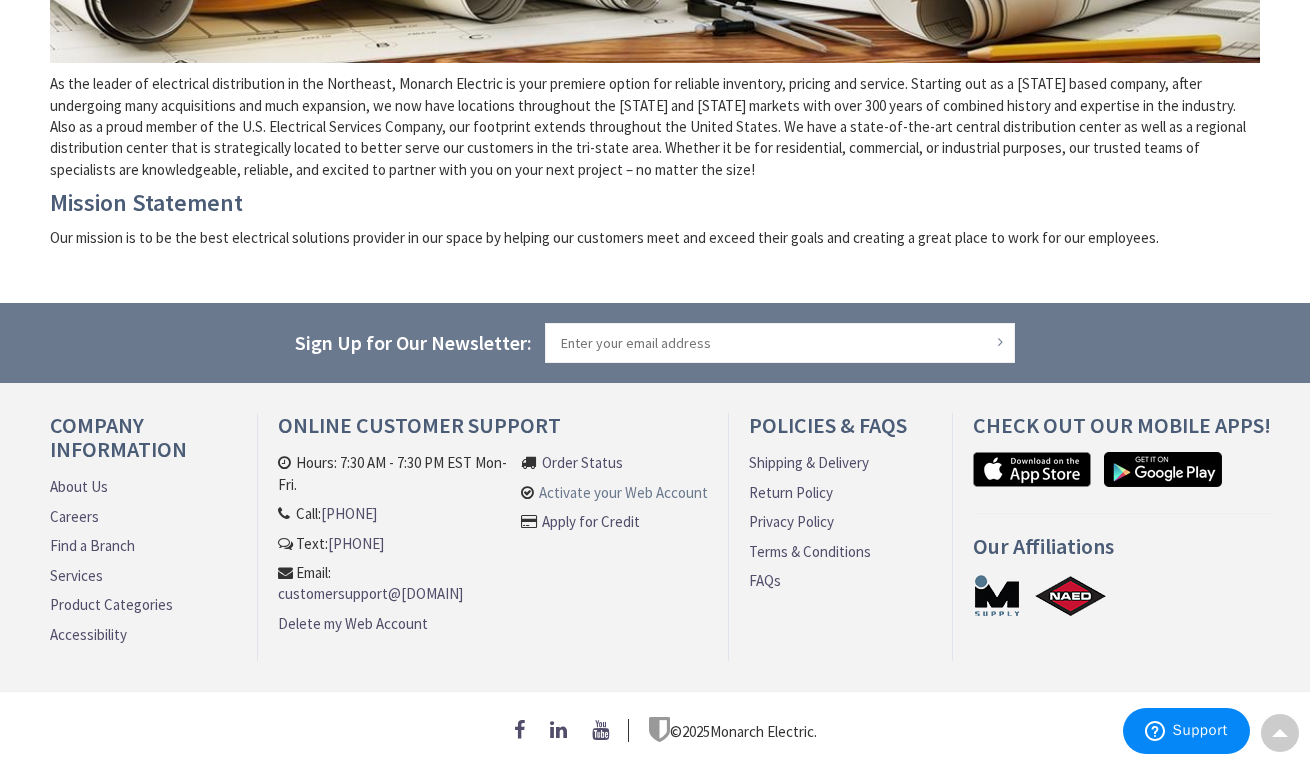 click on "Activate your Web Account" at bounding box center [623, 492] 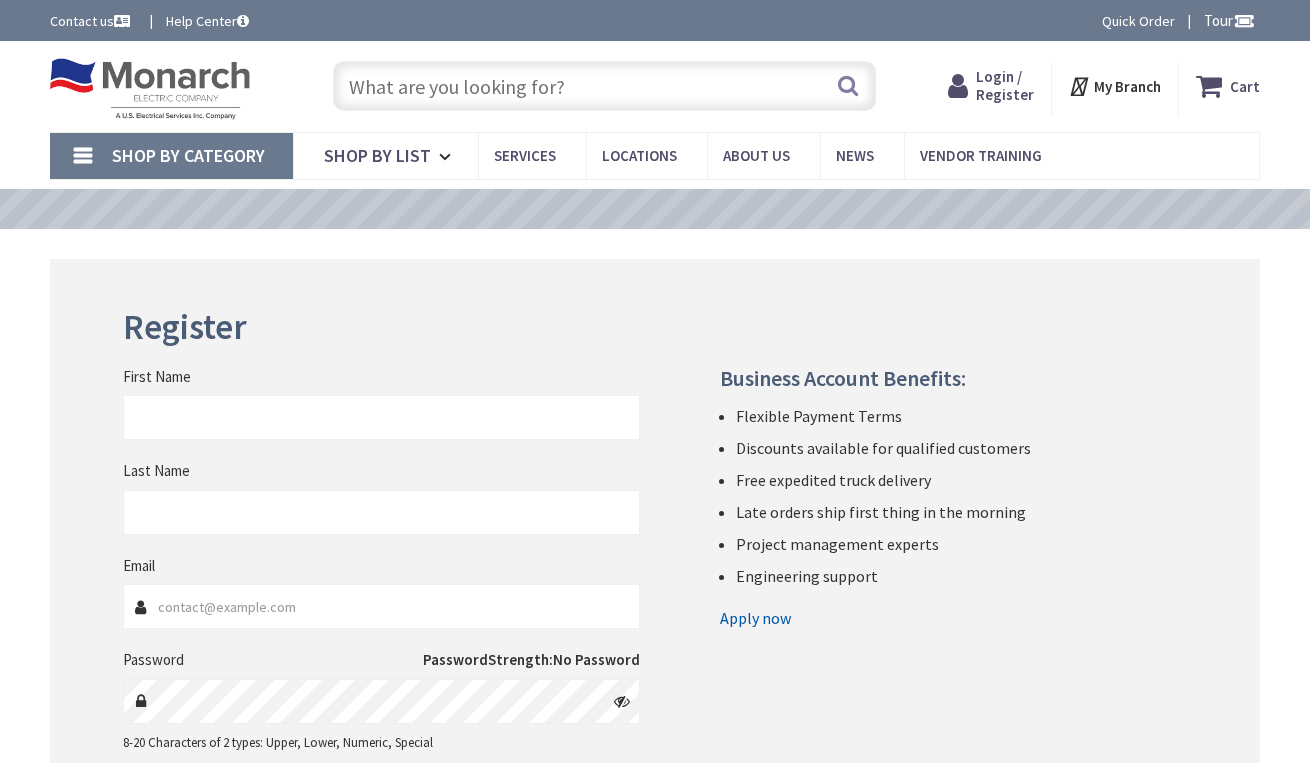 scroll, scrollTop: 0, scrollLeft: 0, axis: both 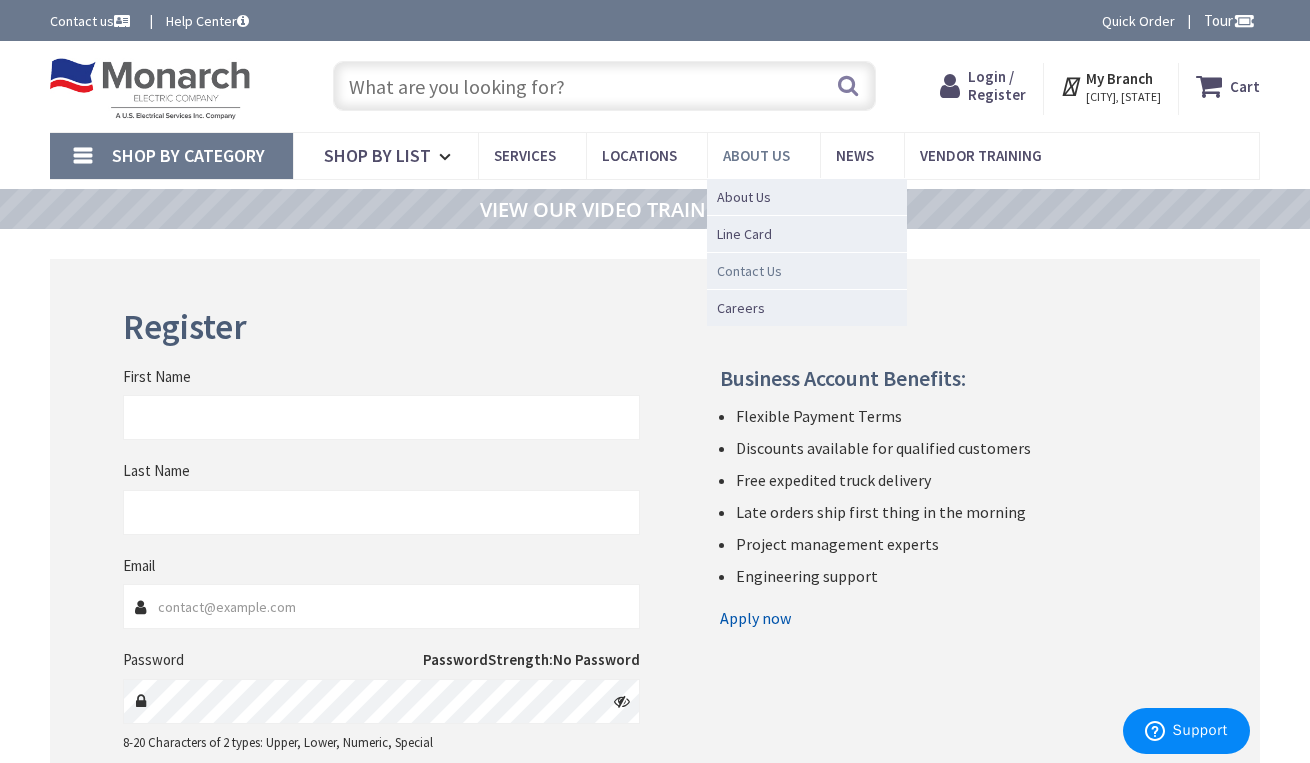 click on "Contact Us" at bounding box center [749, 271] 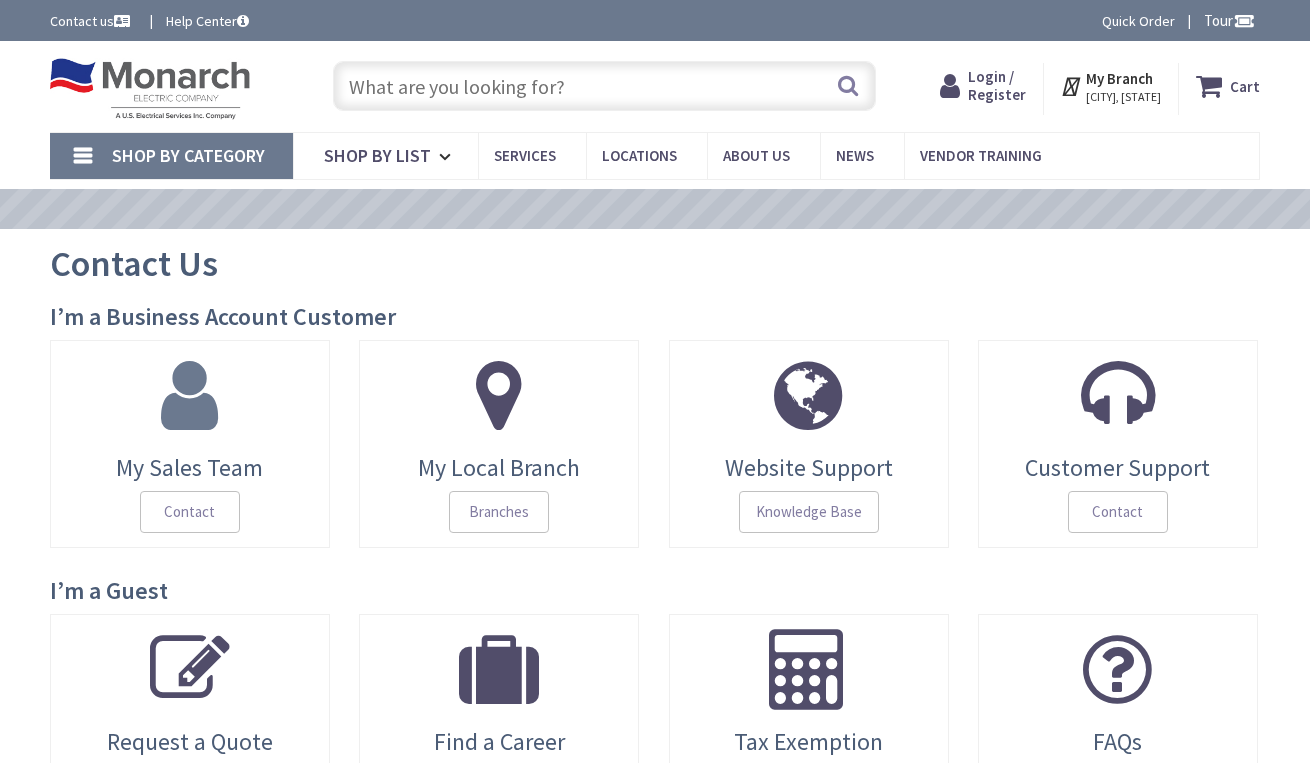 scroll, scrollTop: 0, scrollLeft: 0, axis: both 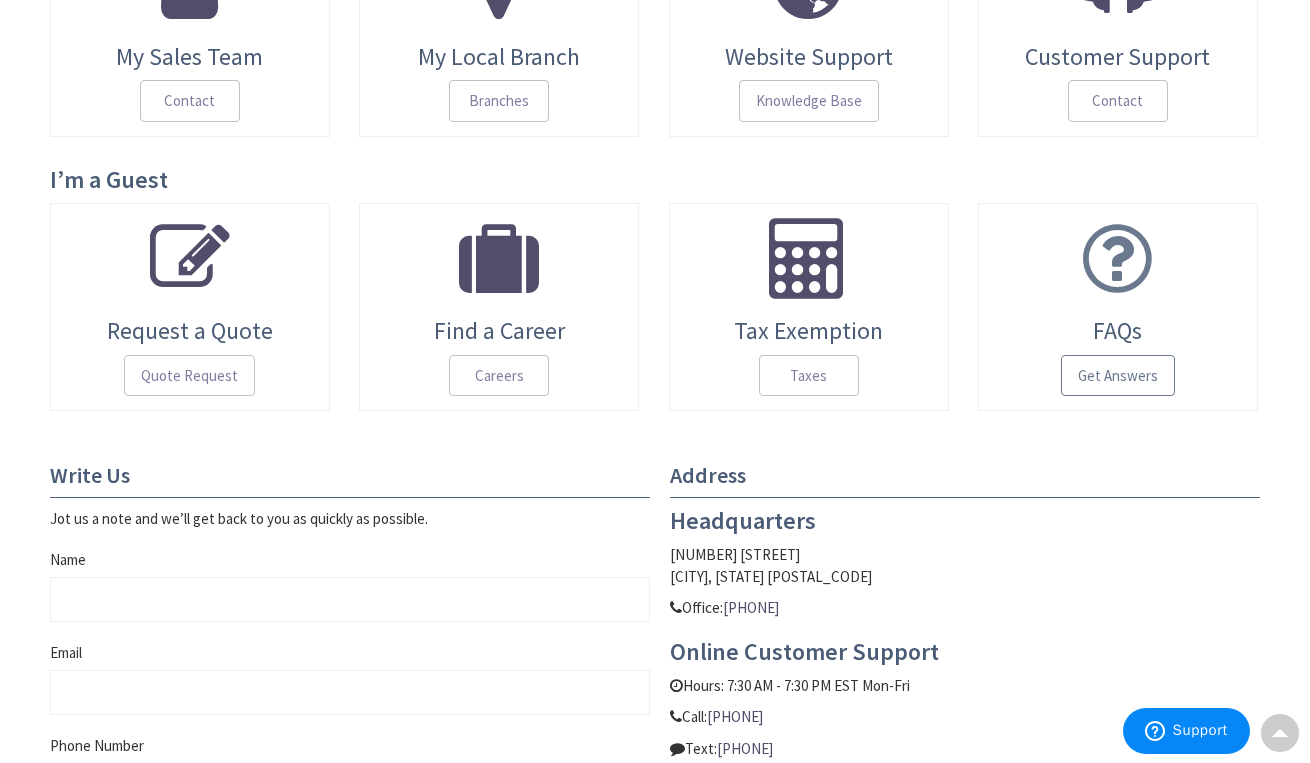 click on "Get Answers" at bounding box center (1118, 376) 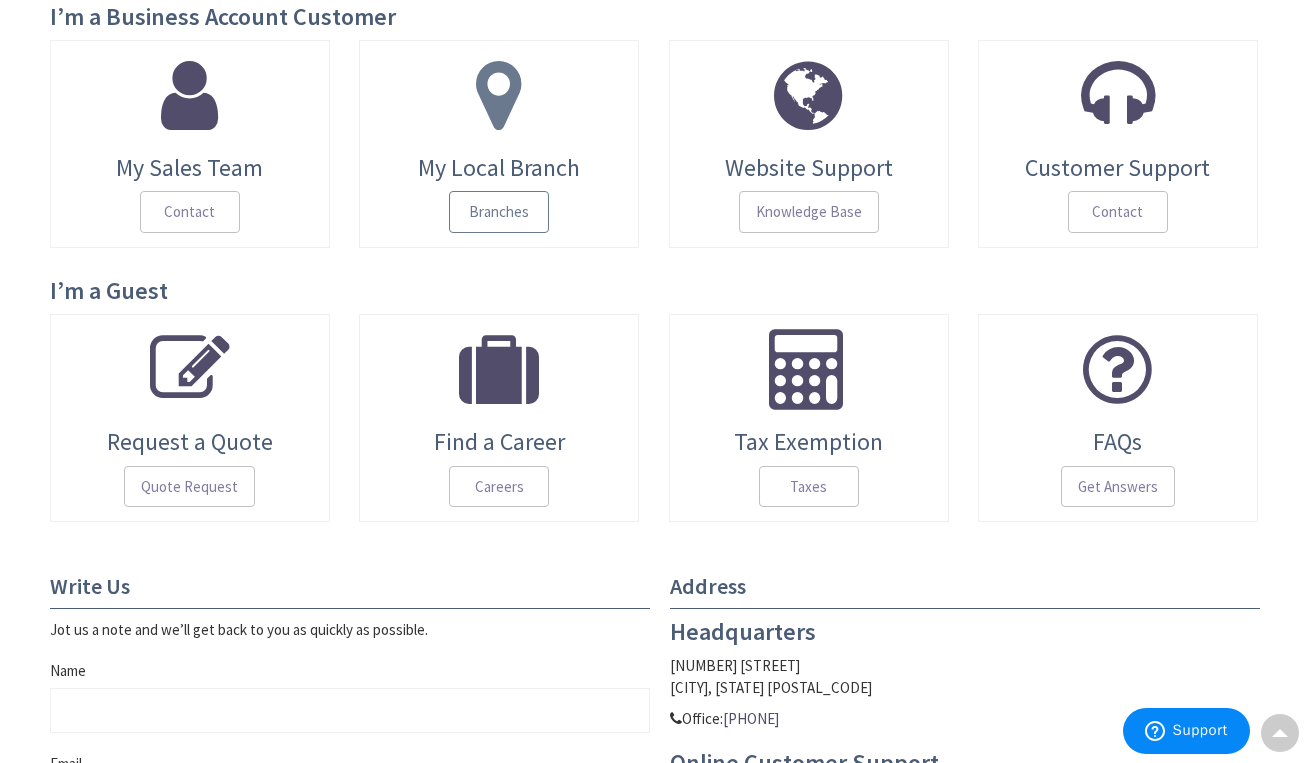 scroll, scrollTop: 296, scrollLeft: 0, axis: vertical 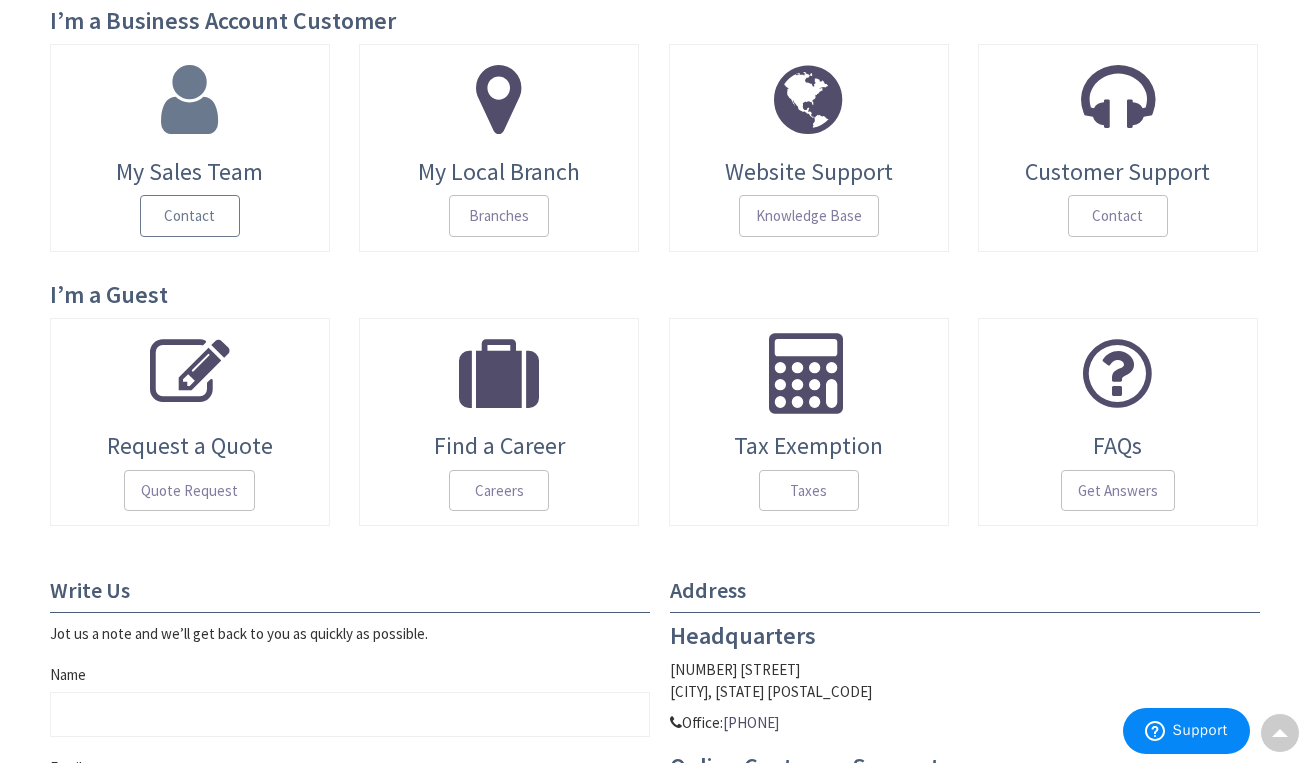 click on "Contact" at bounding box center (190, 216) 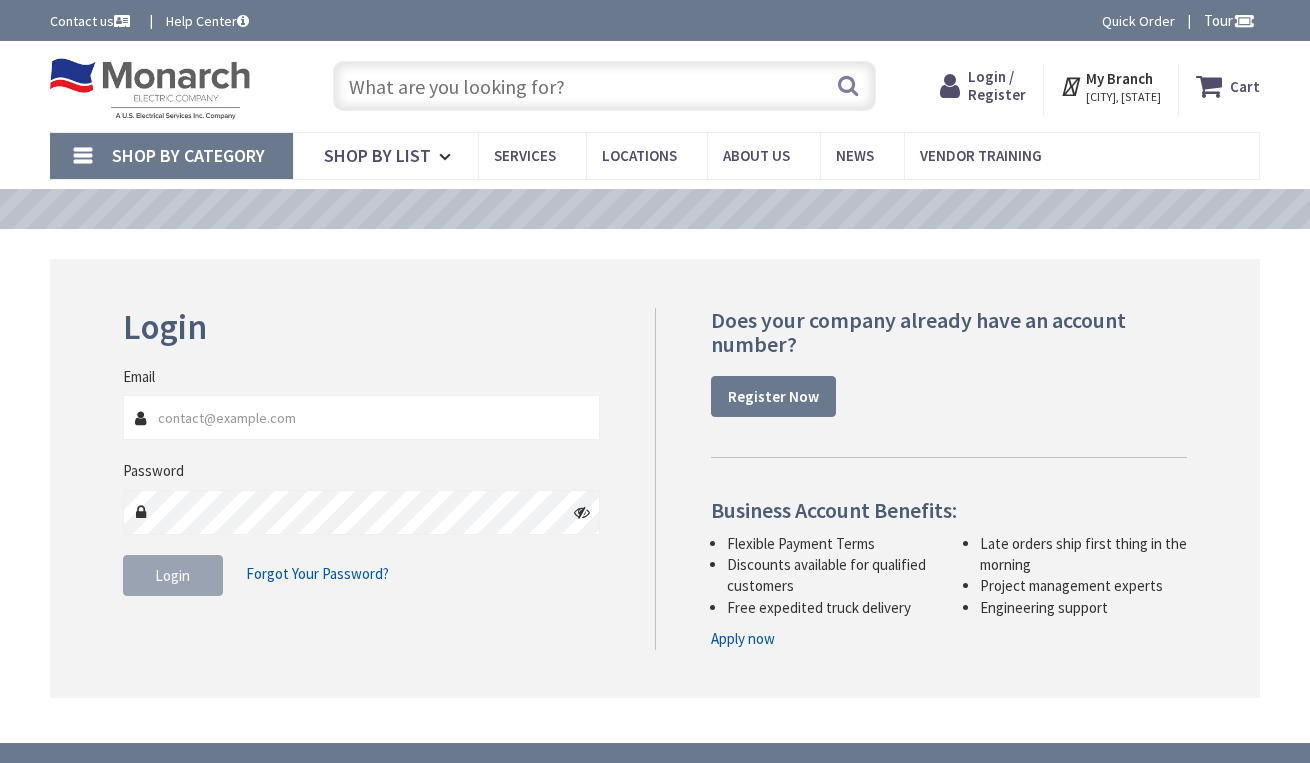 scroll, scrollTop: 0, scrollLeft: 0, axis: both 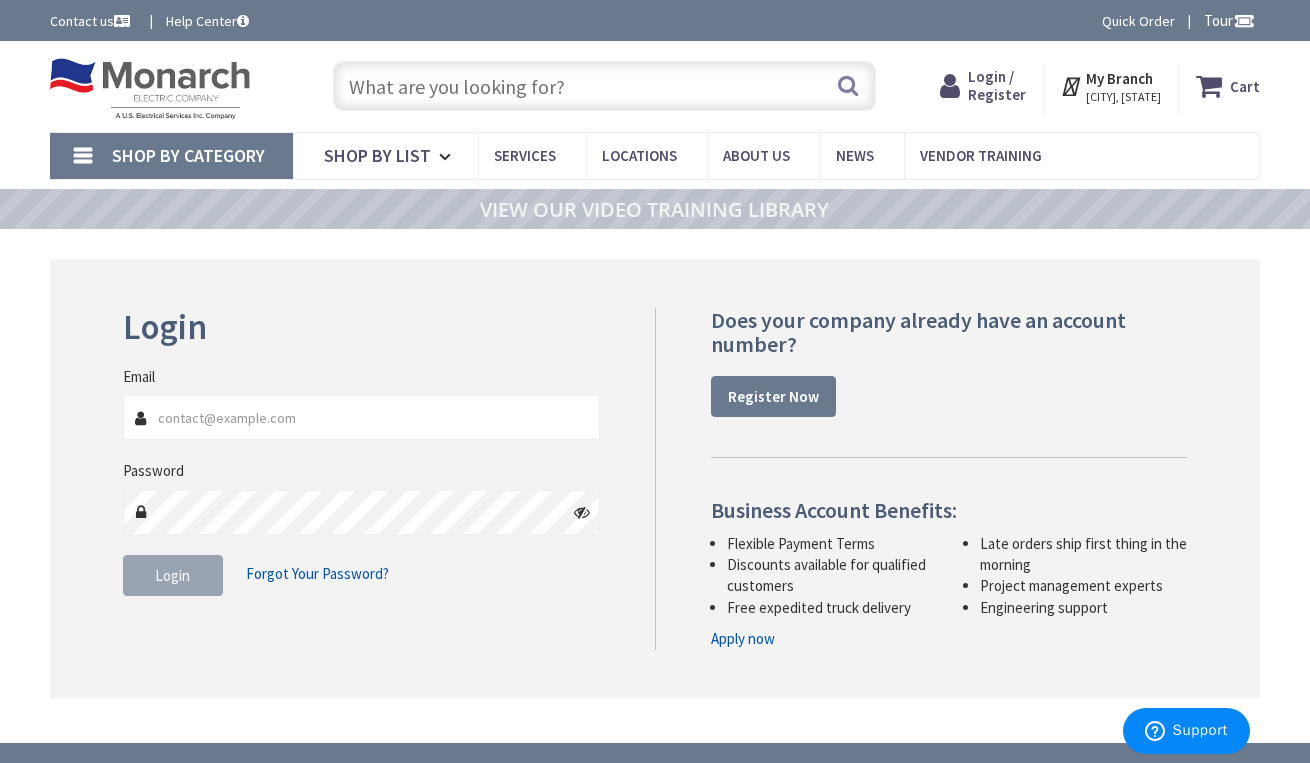 click on "Login" at bounding box center (362, 327) 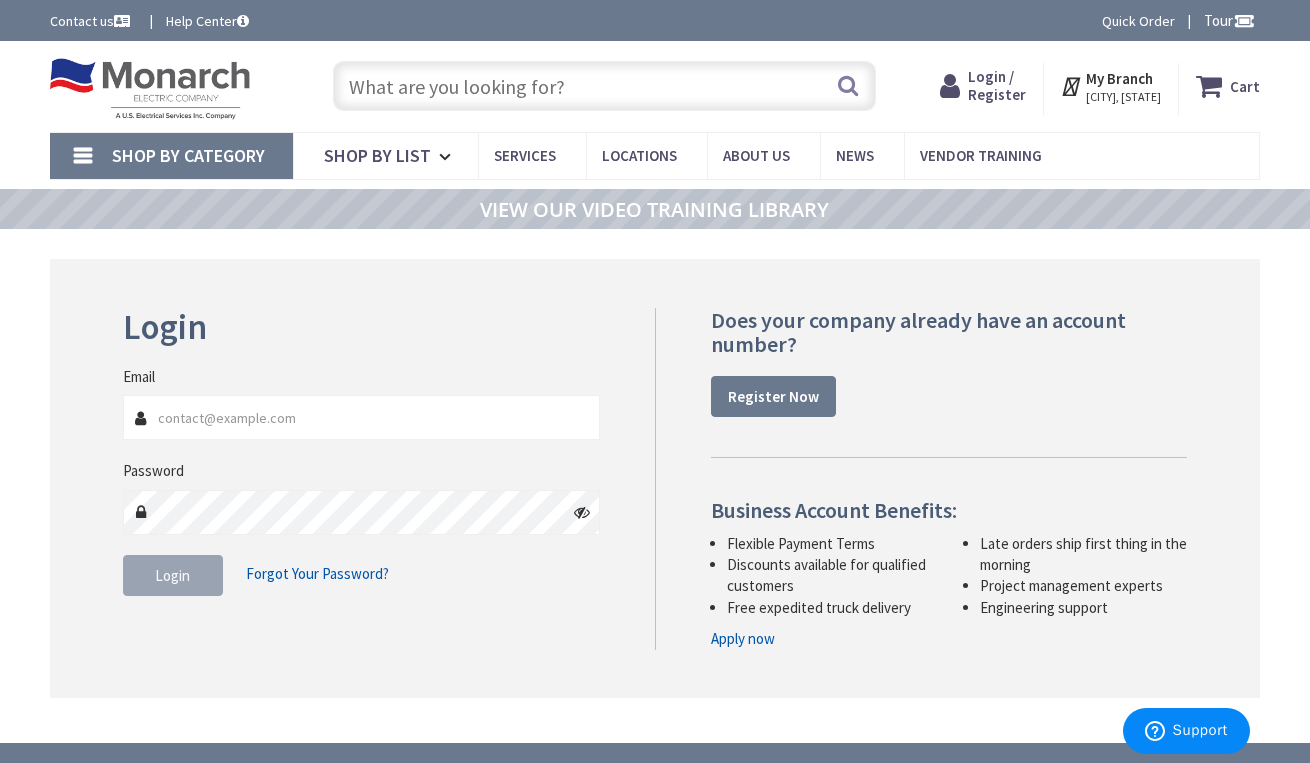 click on "Apply now" at bounding box center (743, 638) 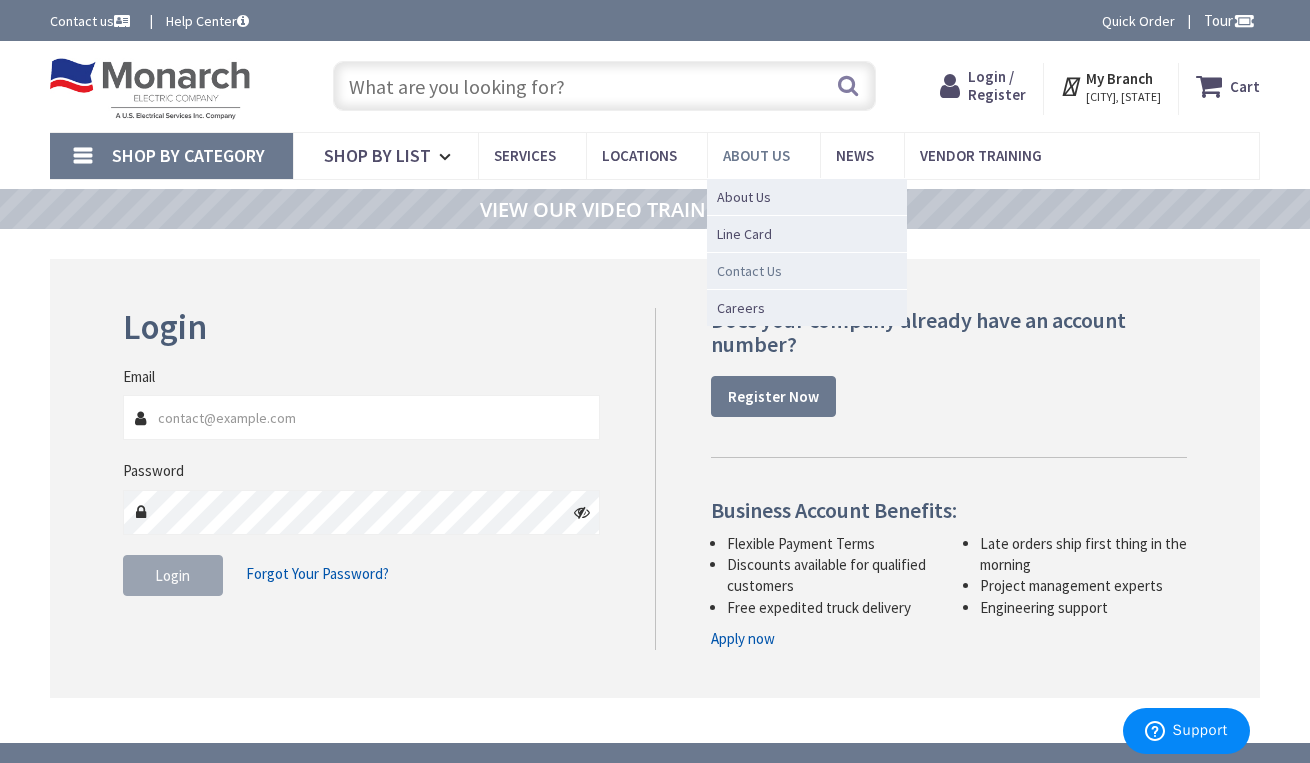 click on "Contact Us" at bounding box center [749, 271] 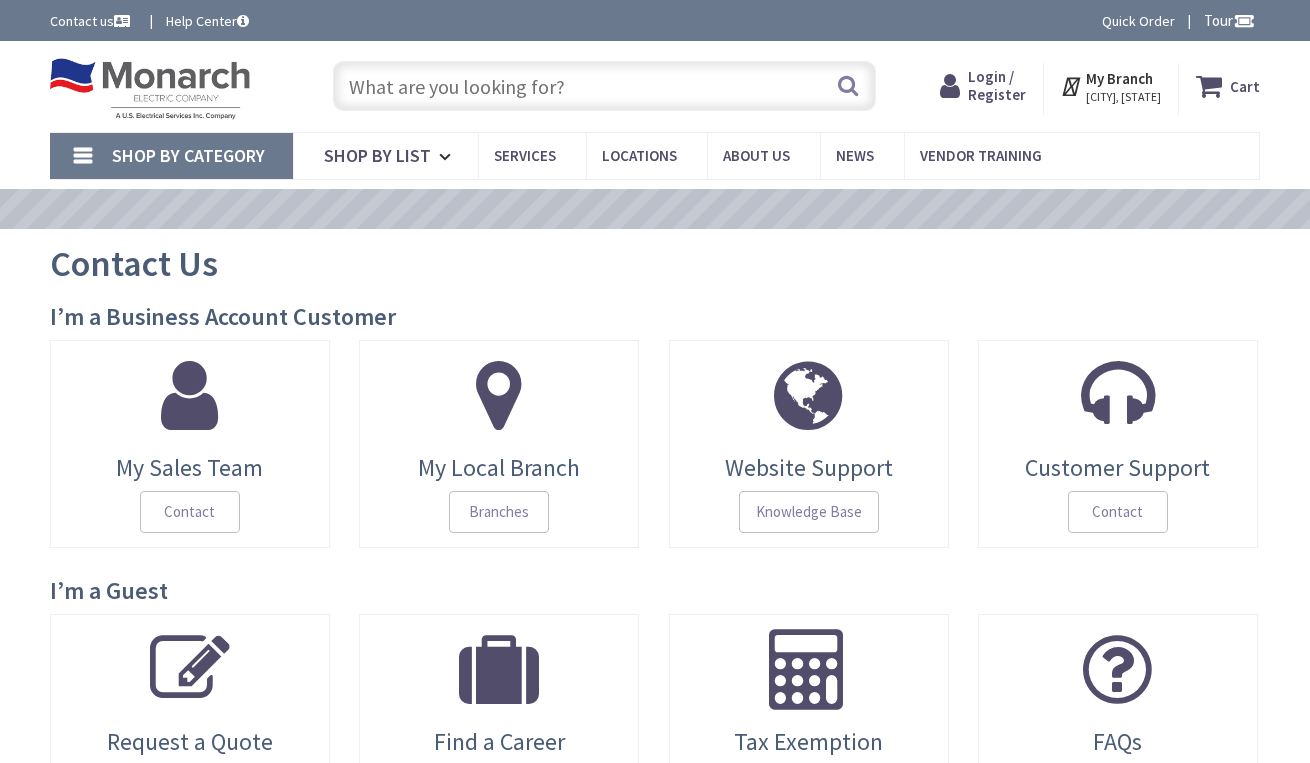 scroll, scrollTop: 0, scrollLeft: 0, axis: both 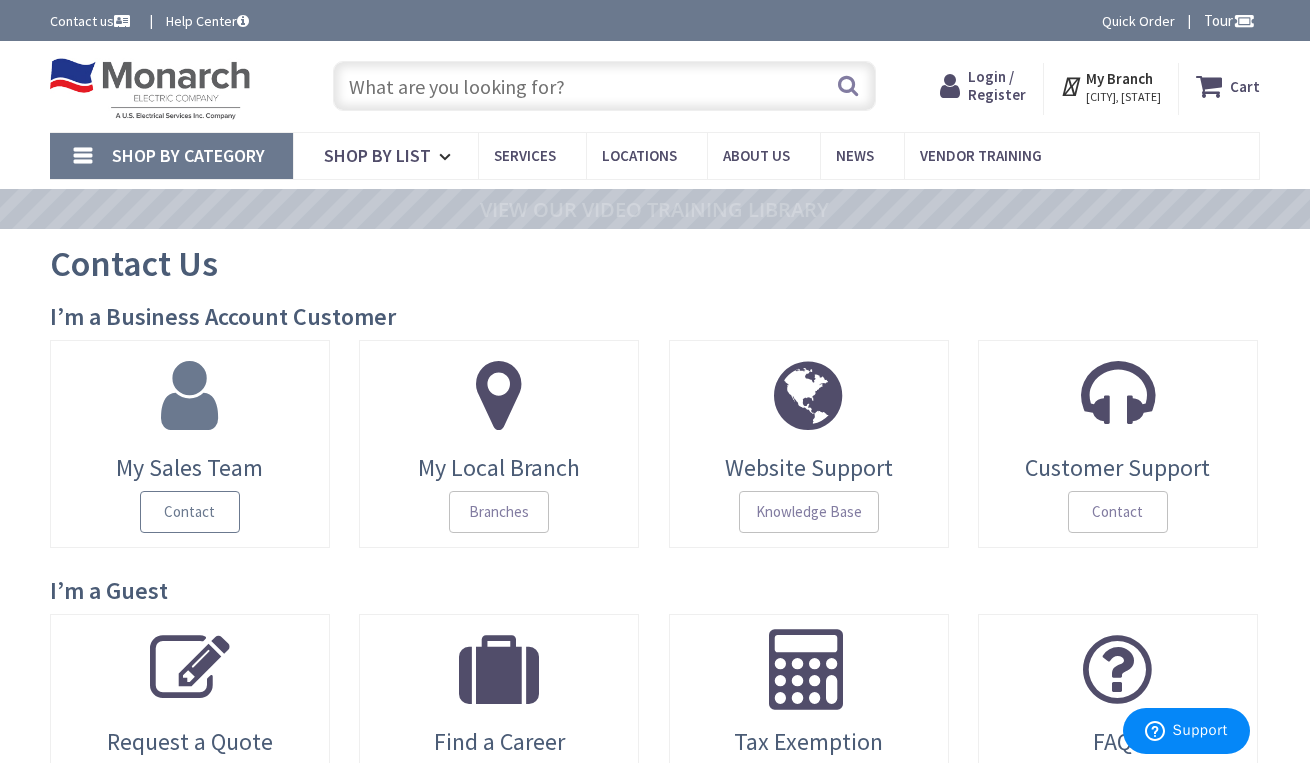 click on "Contact" at bounding box center (190, 512) 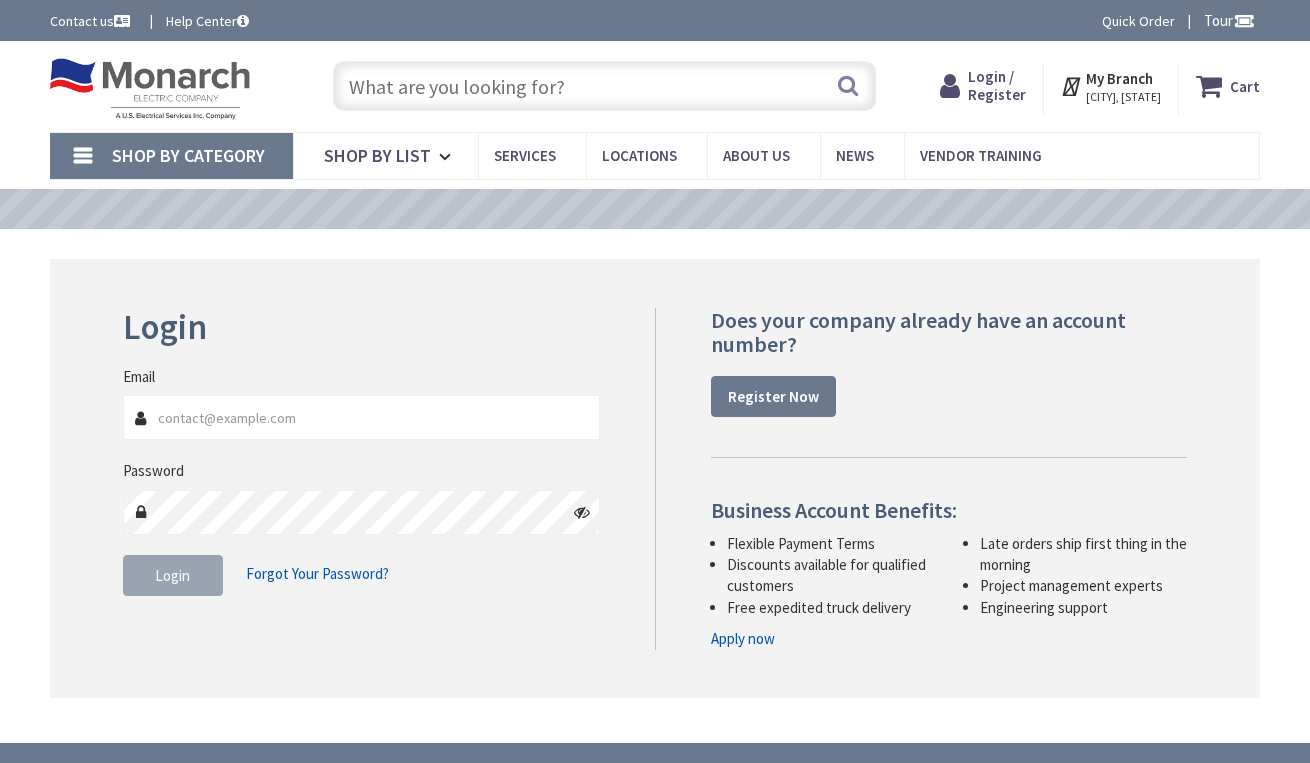 scroll, scrollTop: 0, scrollLeft: 0, axis: both 